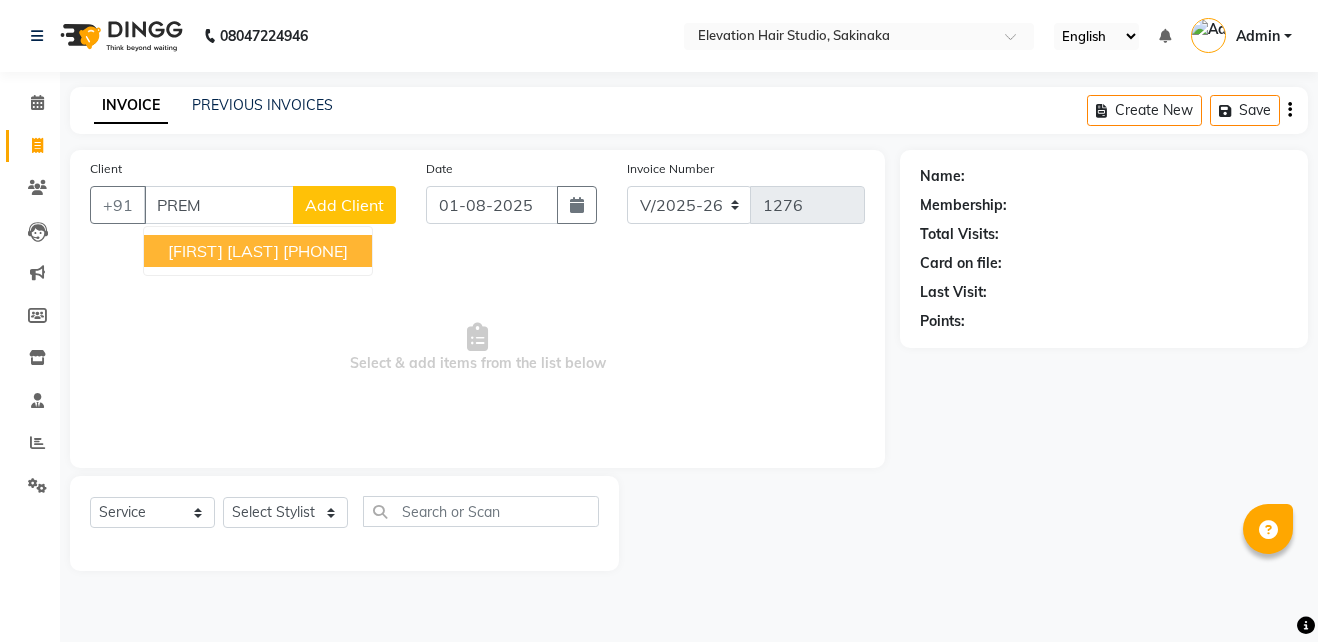select on "4949" 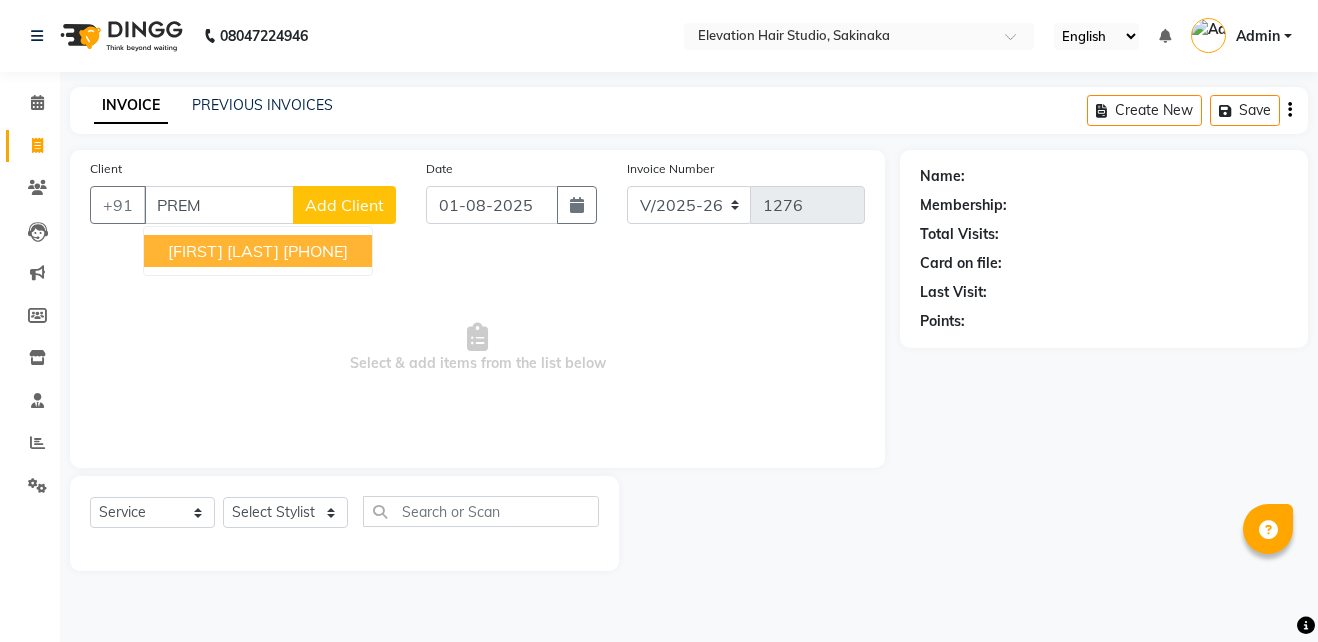 scroll, scrollTop: 0, scrollLeft: 0, axis: both 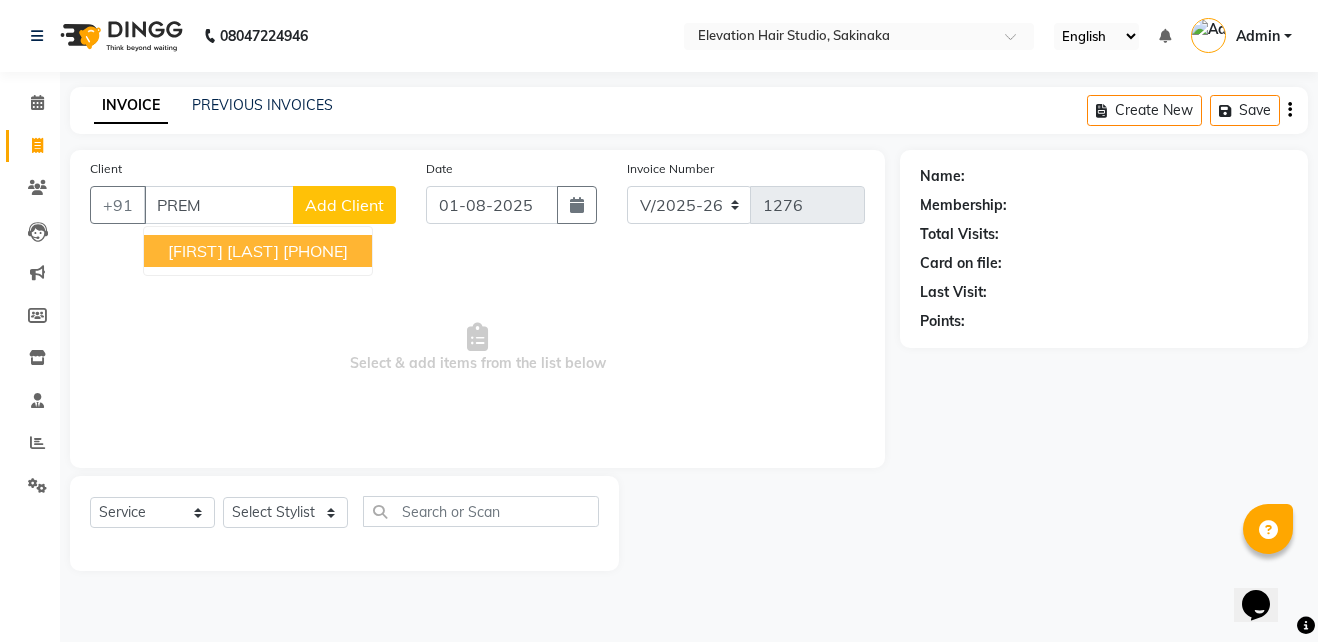 click on "[FIRST] [LAST]" at bounding box center [223, 251] 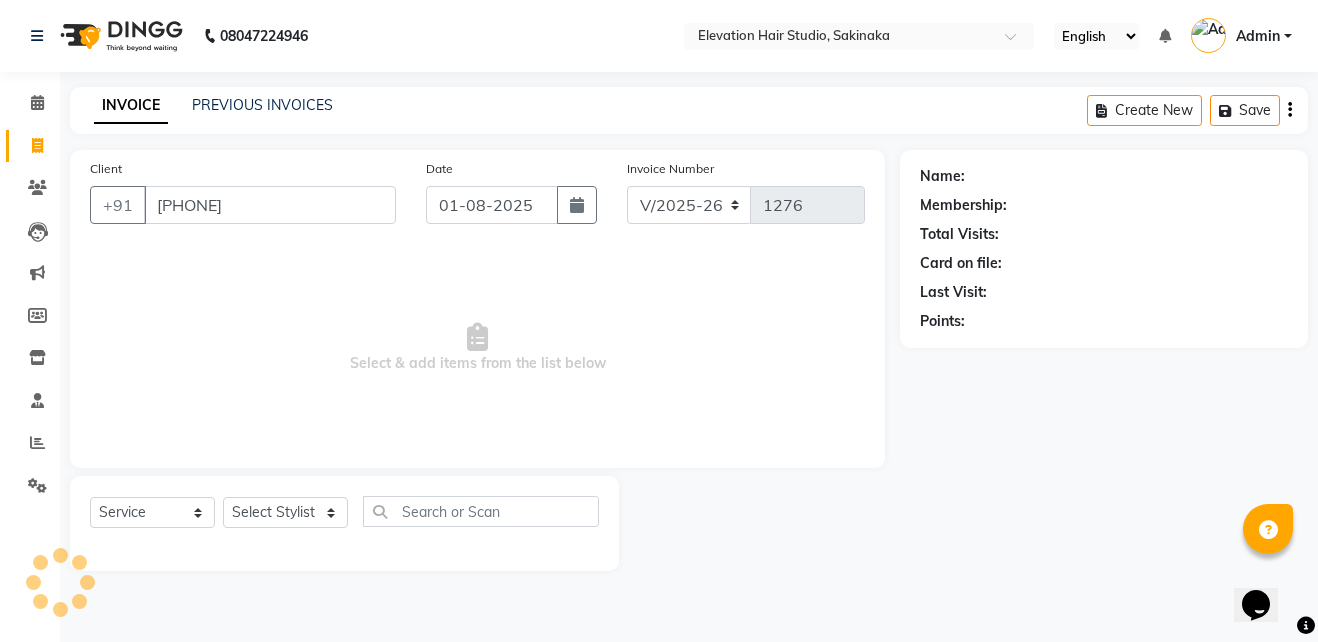 type on "[PHONE]" 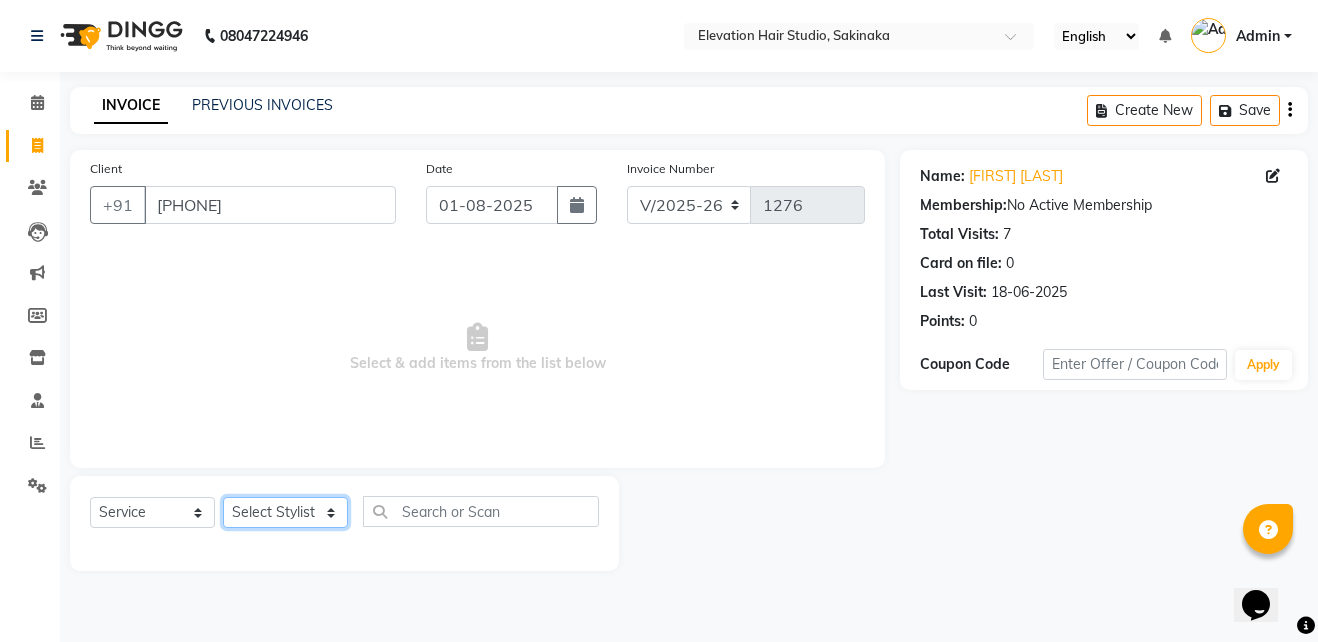 click on "Select Stylist Admin (EHS Thane) [FIRST] [FIRST] [FIRST] [FIRST] [FIRST] [FIRST] [FIRST] [FIRST] [FIRST] [FIRST]" 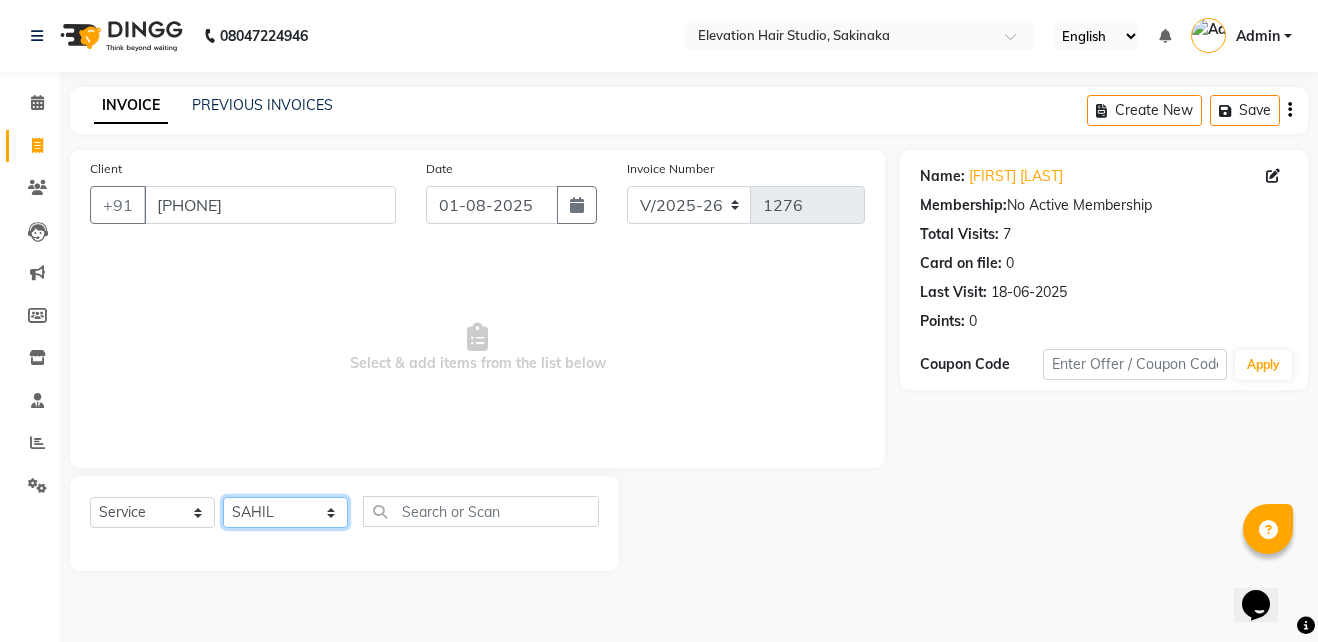 click on "Select Stylist Admin (EHS Thane) [FIRST] [FIRST] [FIRST] [FIRST] [FIRST] [FIRST] [FIRST] [FIRST] [FIRST] [FIRST]" 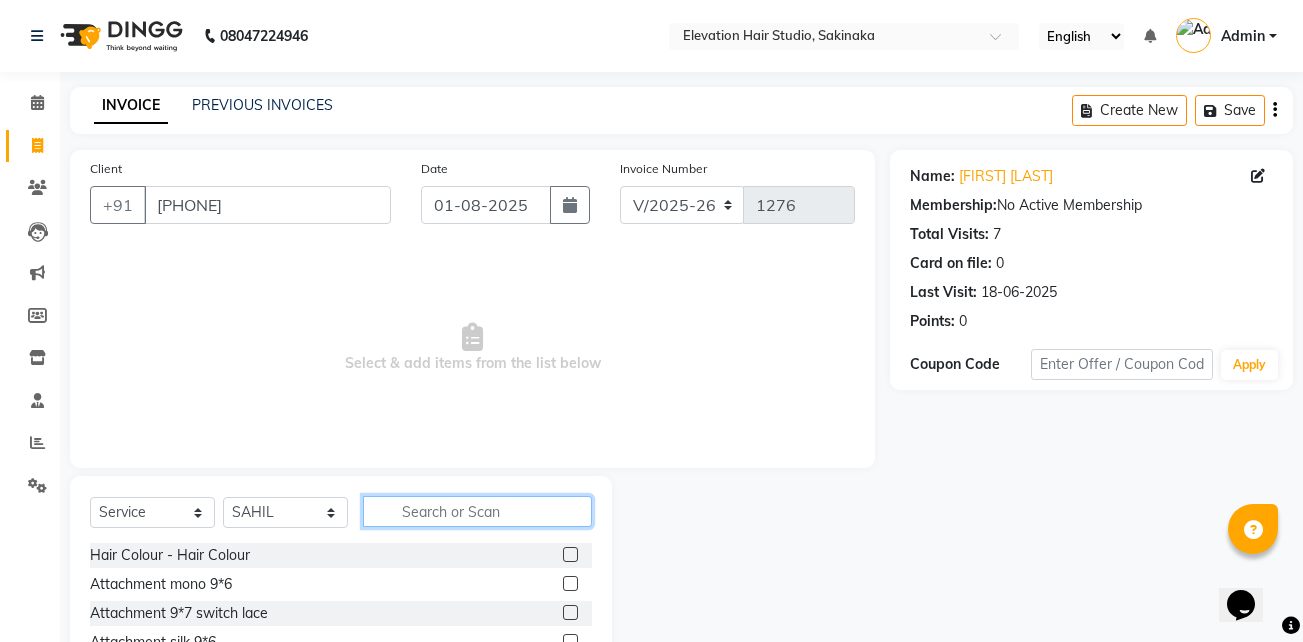 click 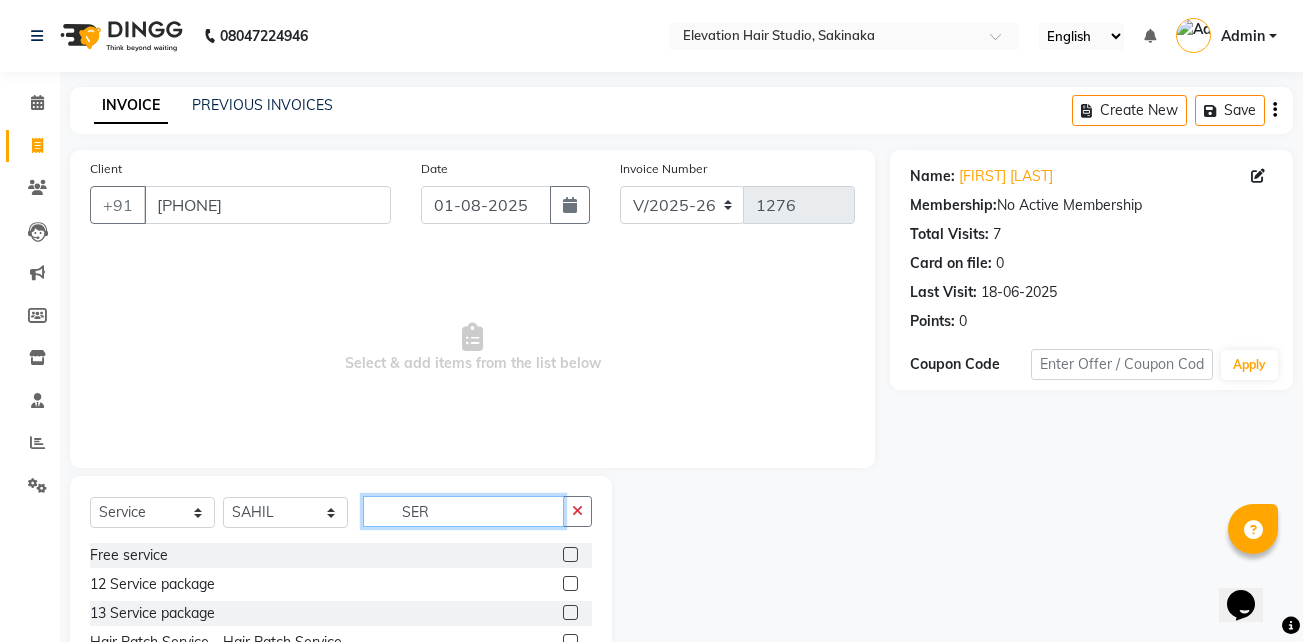 scroll, scrollTop: 104, scrollLeft: 0, axis: vertical 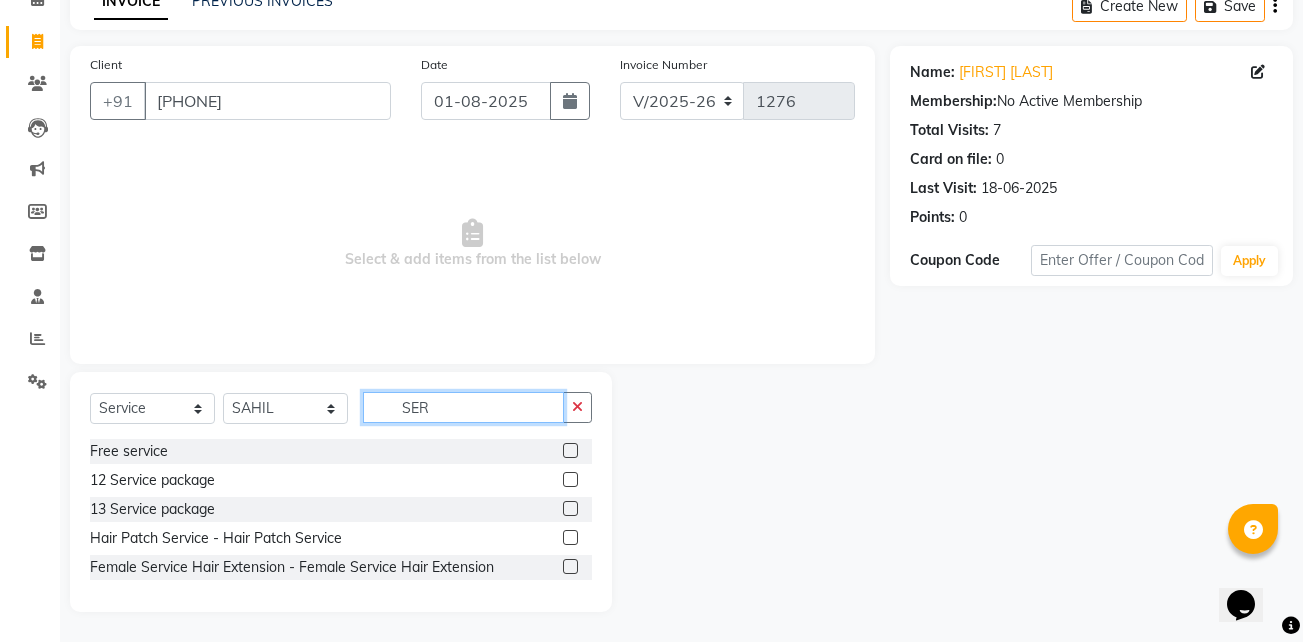 type on "SER" 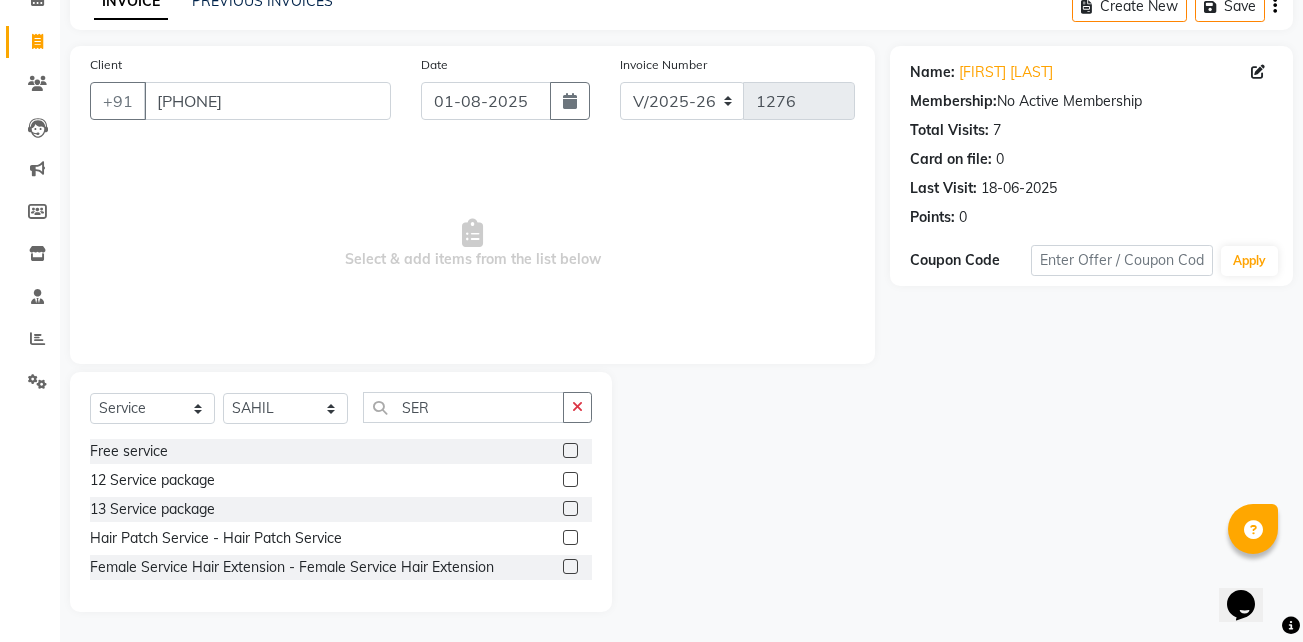 click 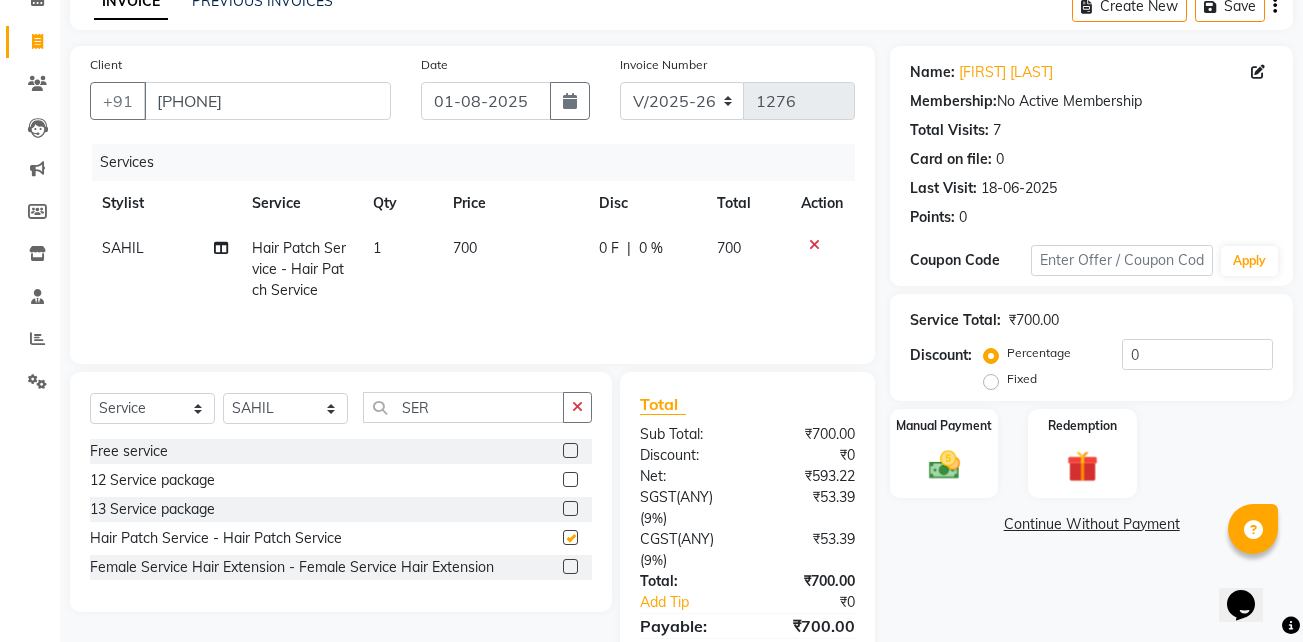 checkbox on "false" 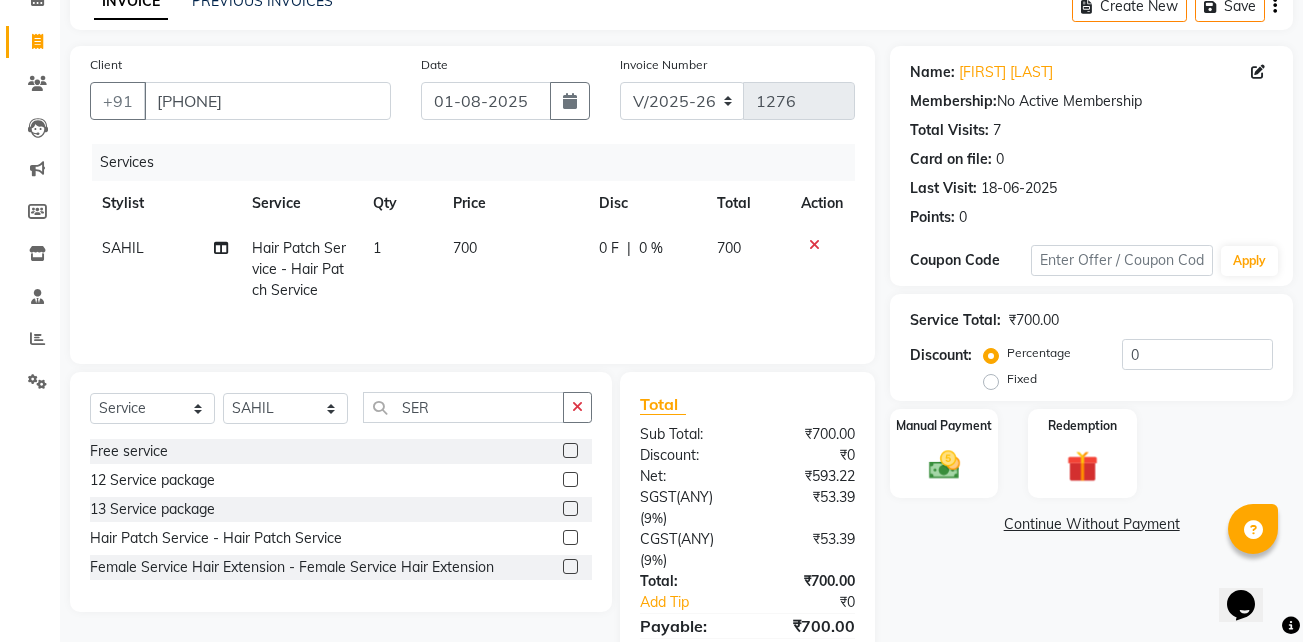 click on "700" 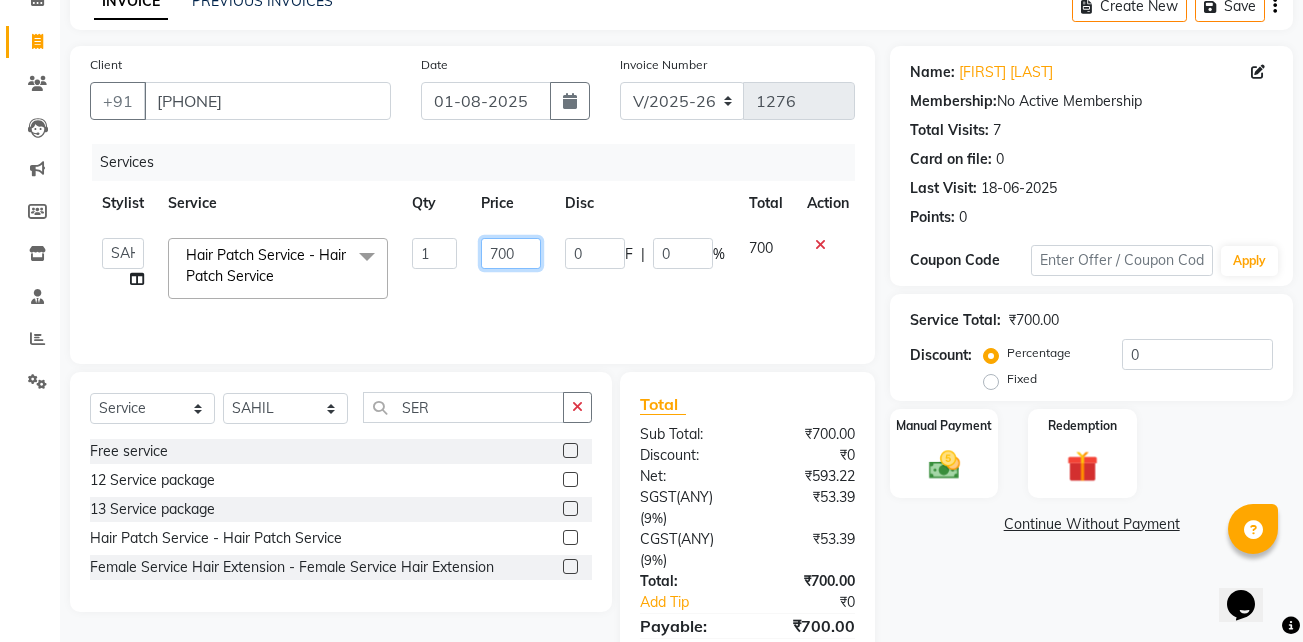 click on "700" 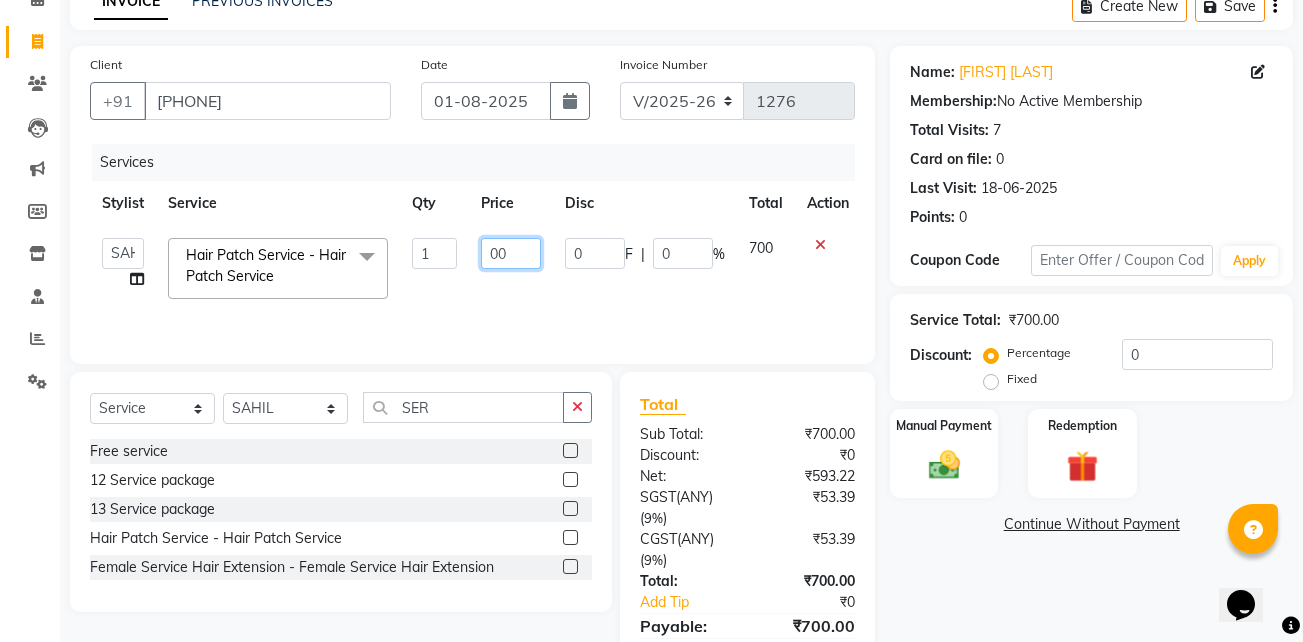 type on "600" 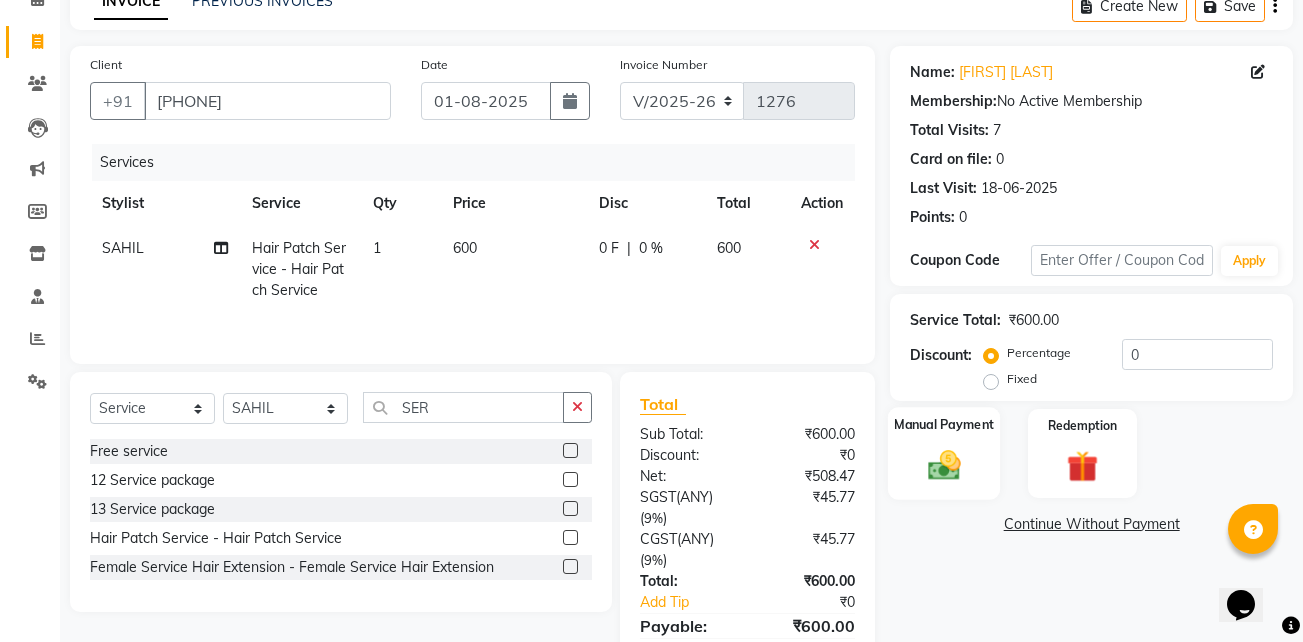 click on "Manual Payment" 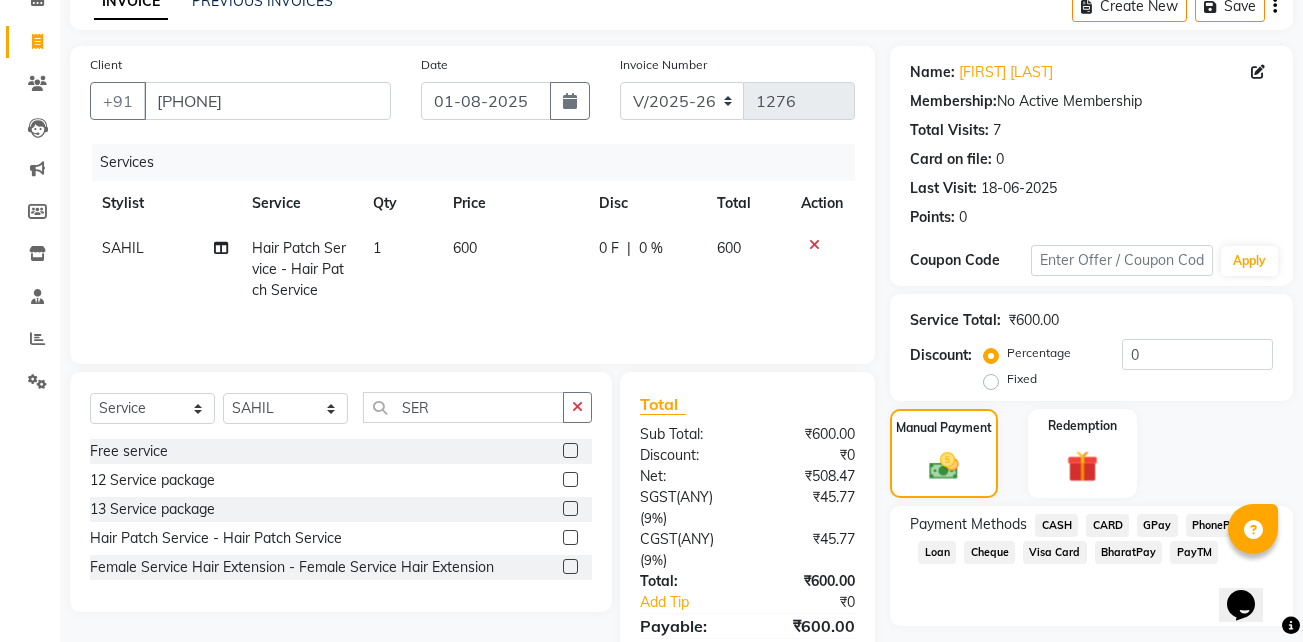 click on "GPay" 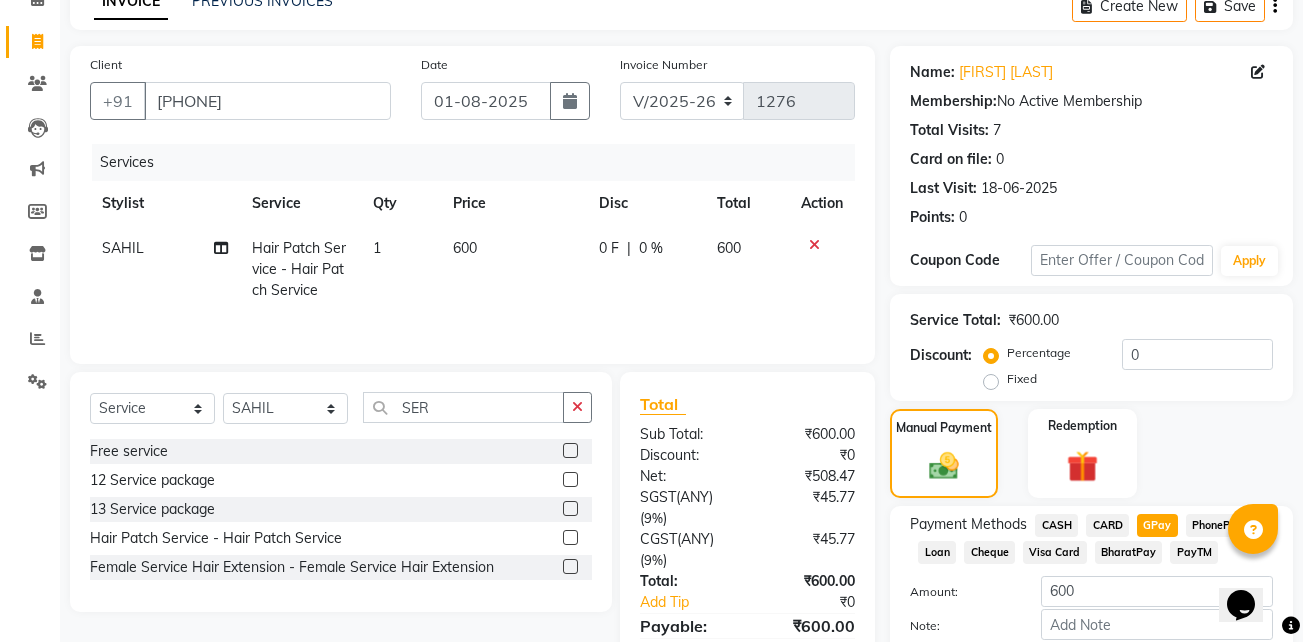 scroll, scrollTop: 215, scrollLeft: 0, axis: vertical 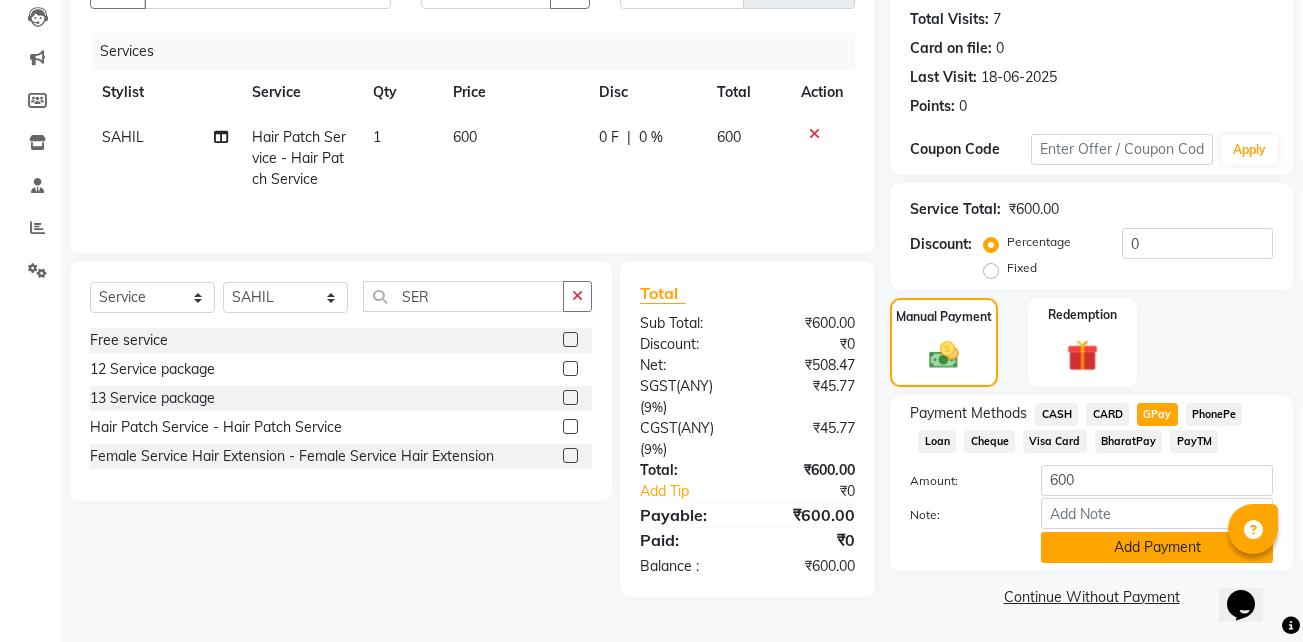 click on "Add Payment" 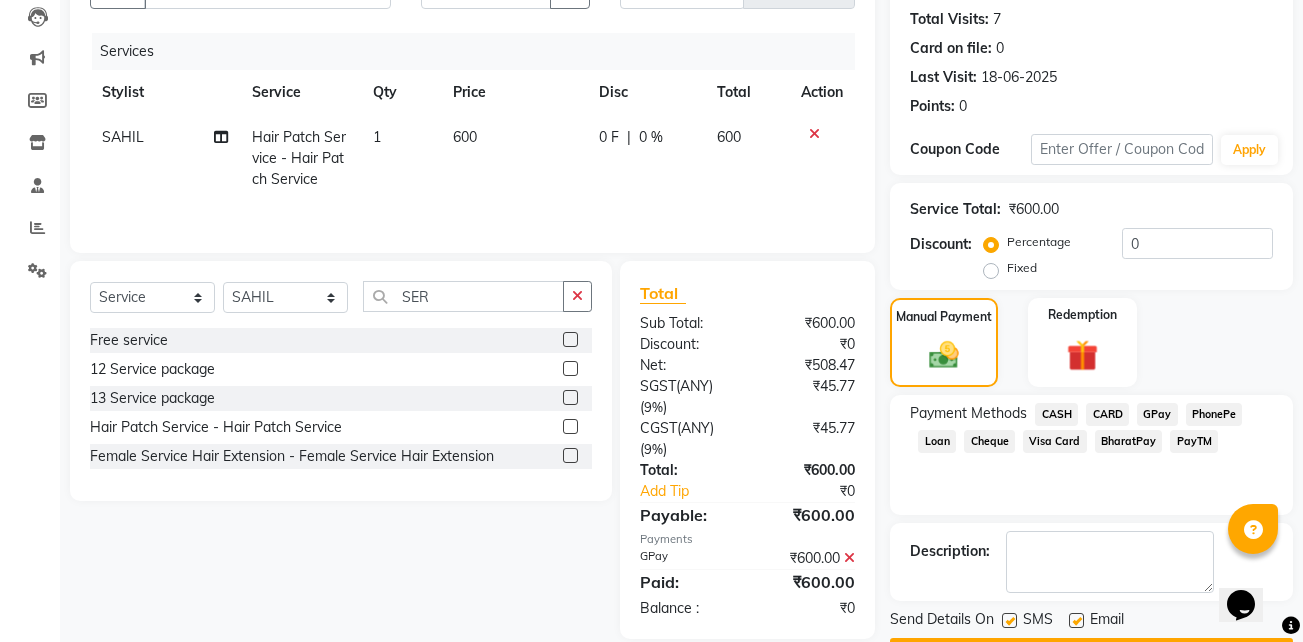 scroll, scrollTop: 272, scrollLeft: 0, axis: vertical 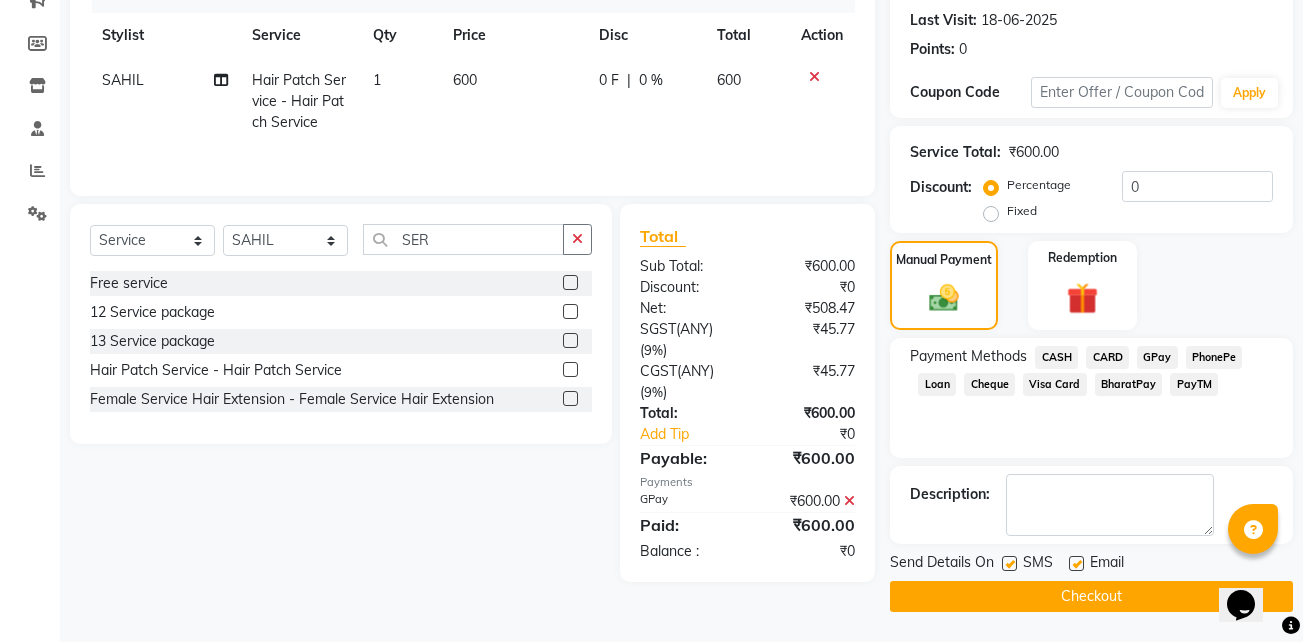 click 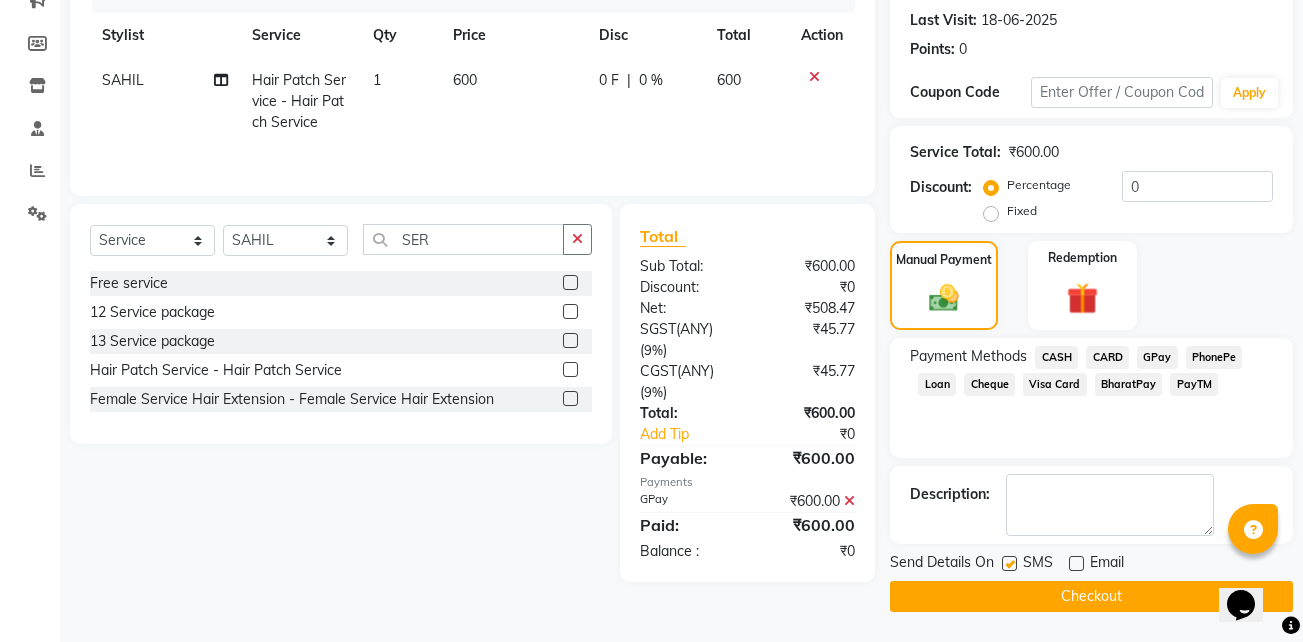 click 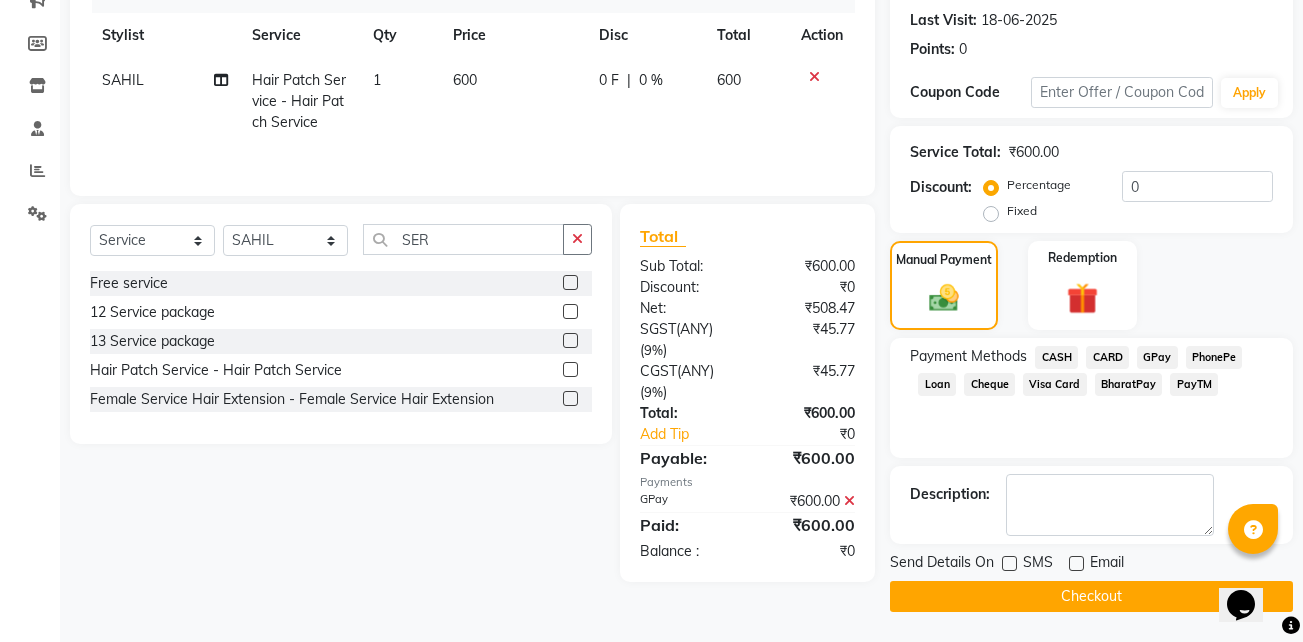 click on "Checkout" 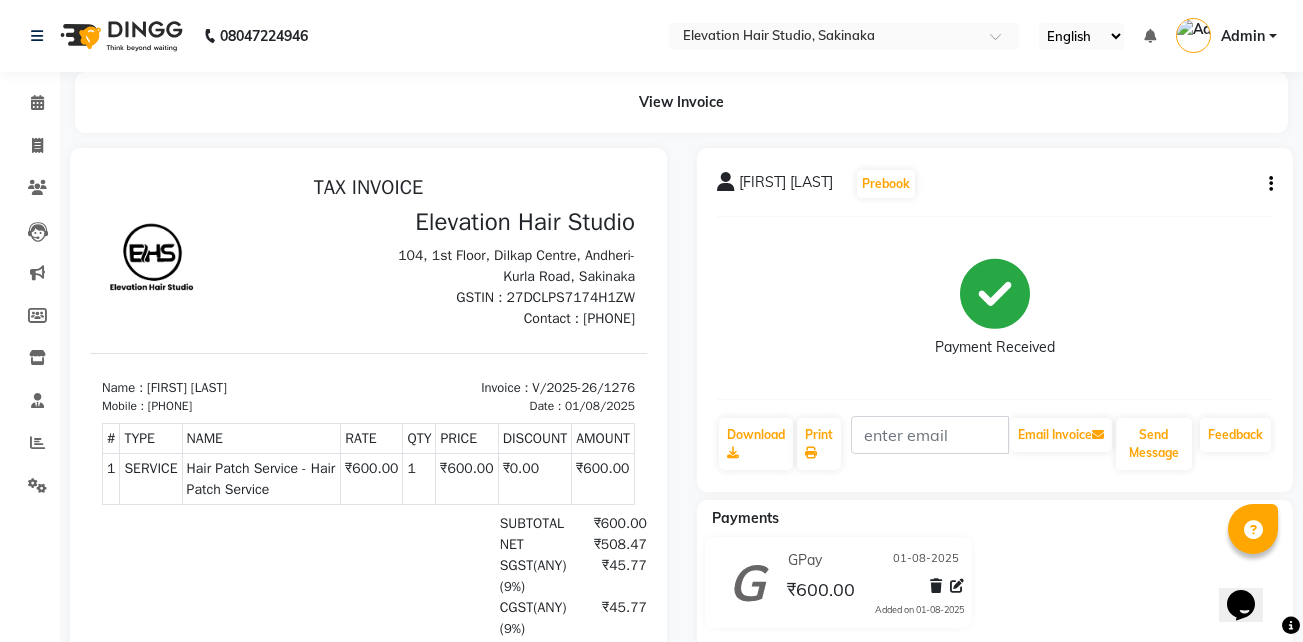 scroll, scrollTop: 0, scrollLeft: 0, axis: both 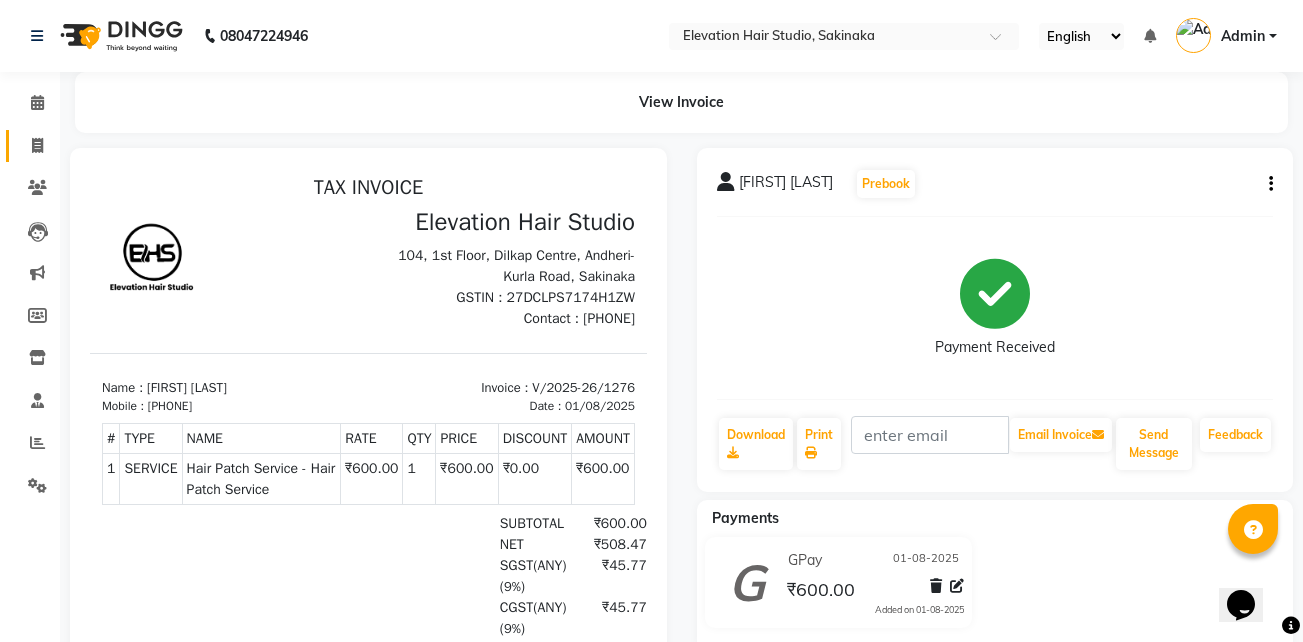 click on "Invoice" 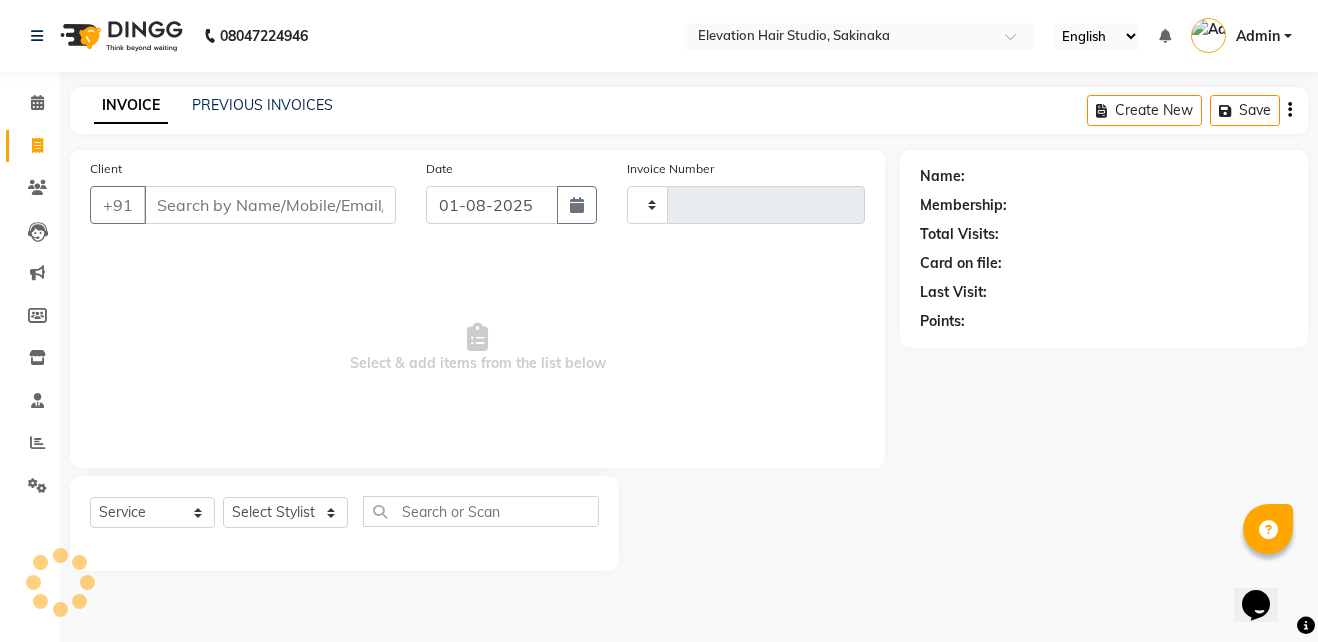 type on "1277" 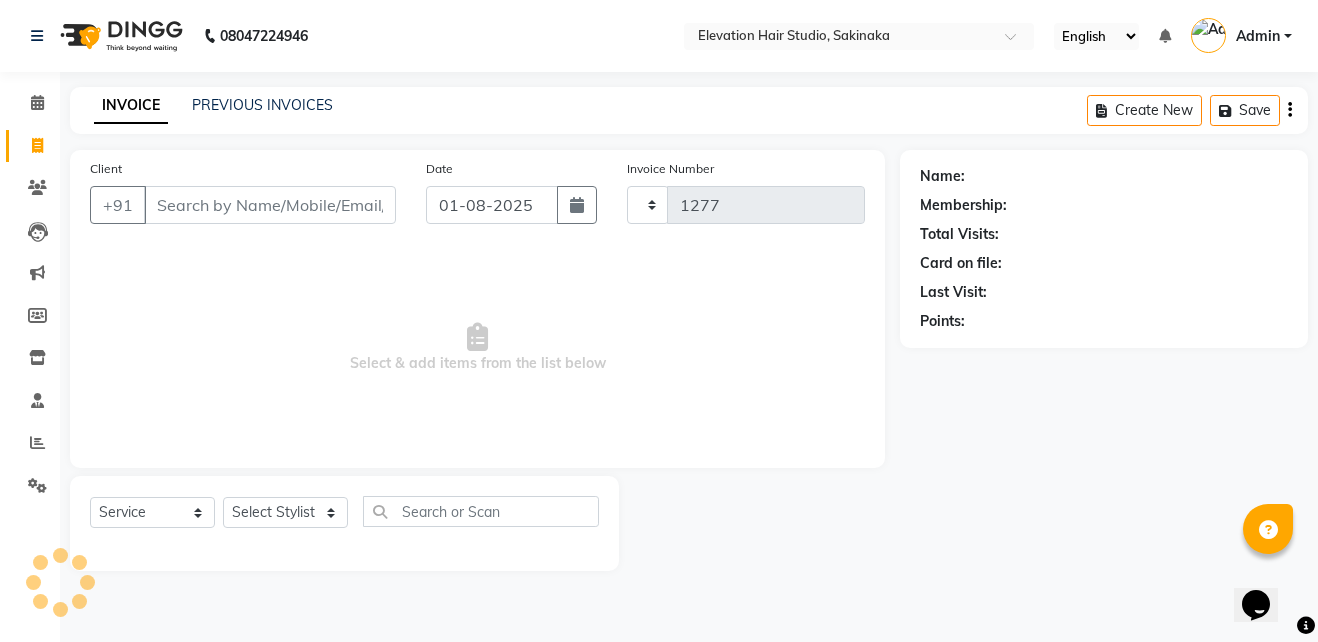 select on "4949" 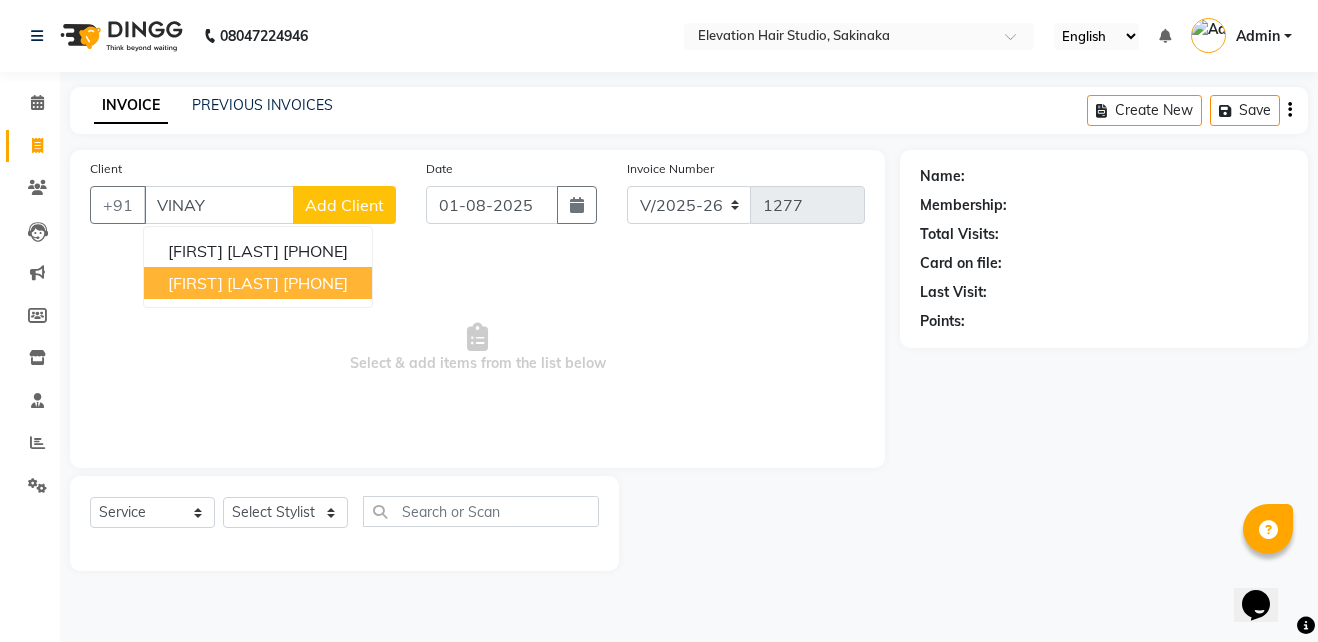 click on "[FIRST] [LAST]" at bounding box center [223, 283] 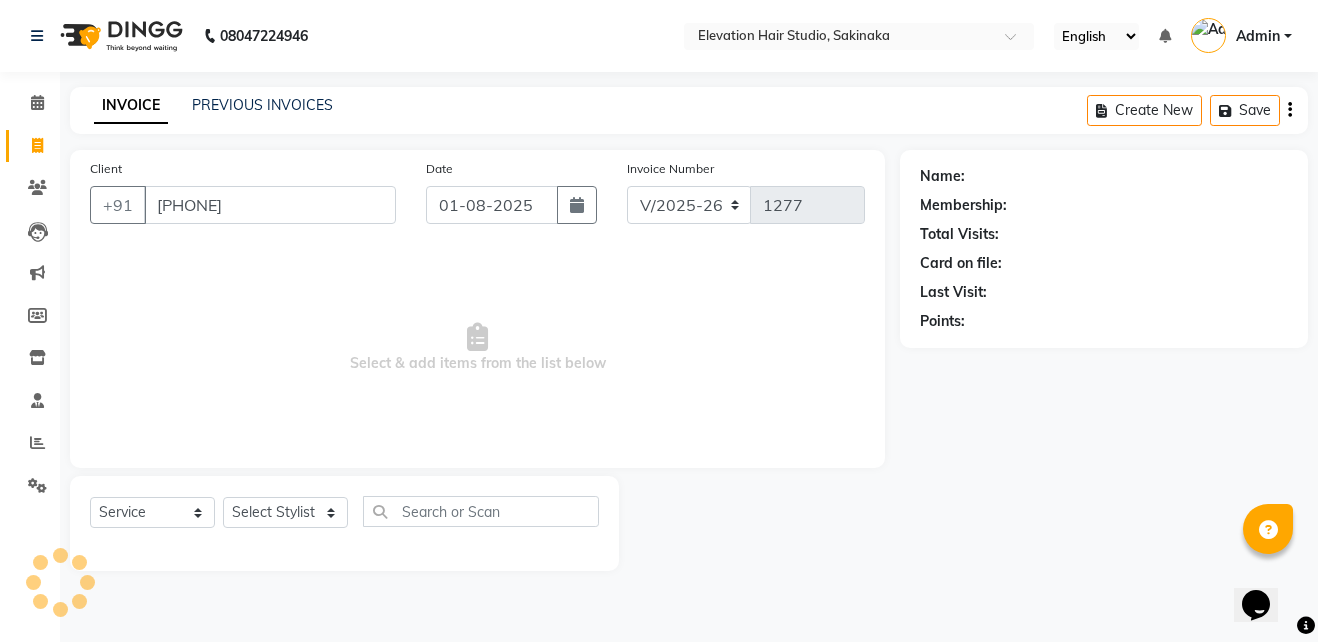 type on "[PHONE]" 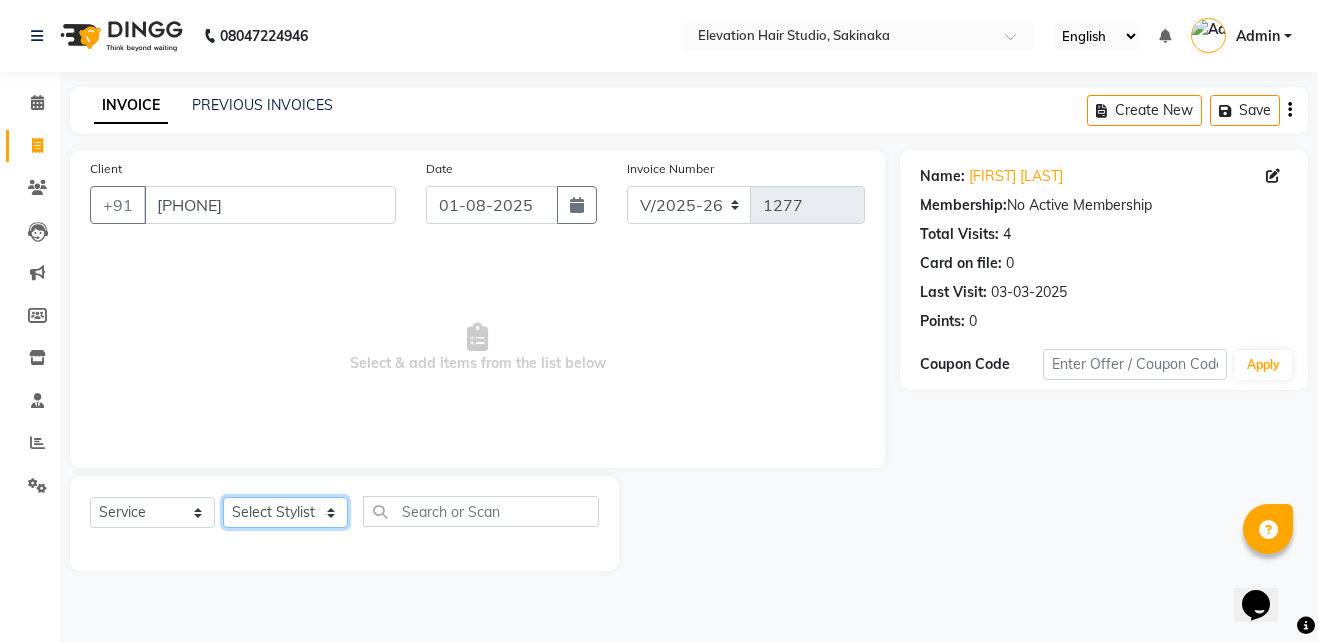 click on "Select Stylist Admin (EHS Thane) [FIRST] [FIRST] [FIRST] [FIRST] [FIRST] [FIRST] [FIRST] [FIRST] [FIRST] [FIRST]" 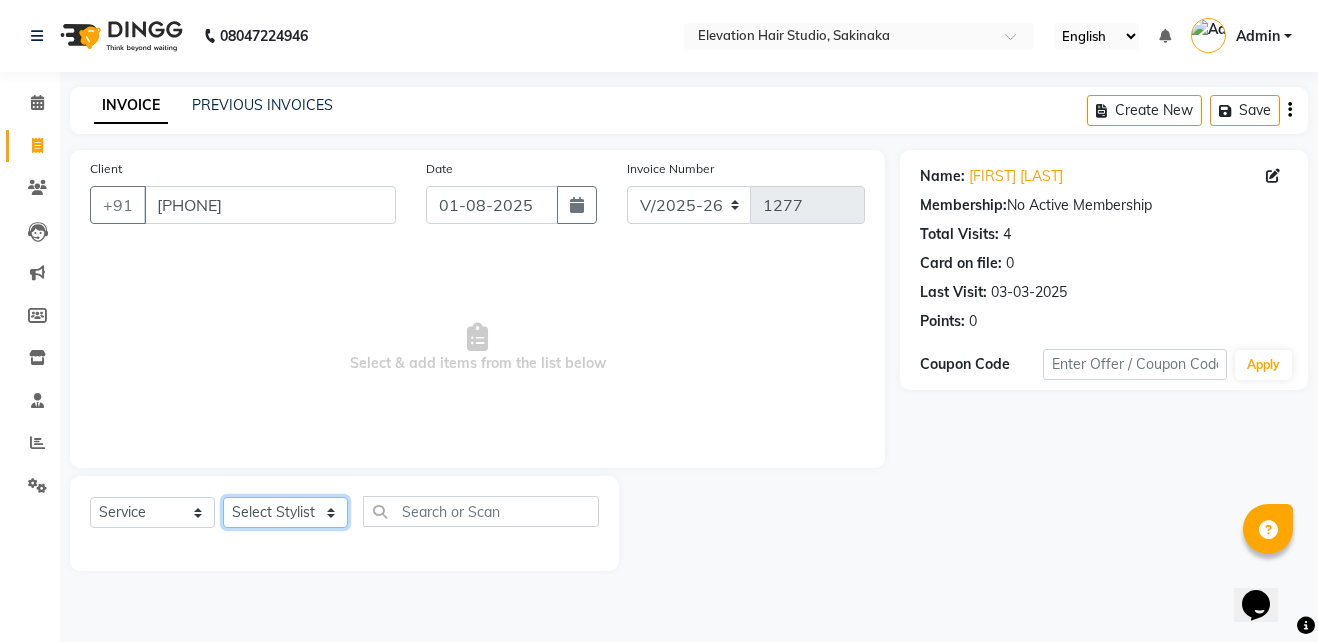 select on "77524" 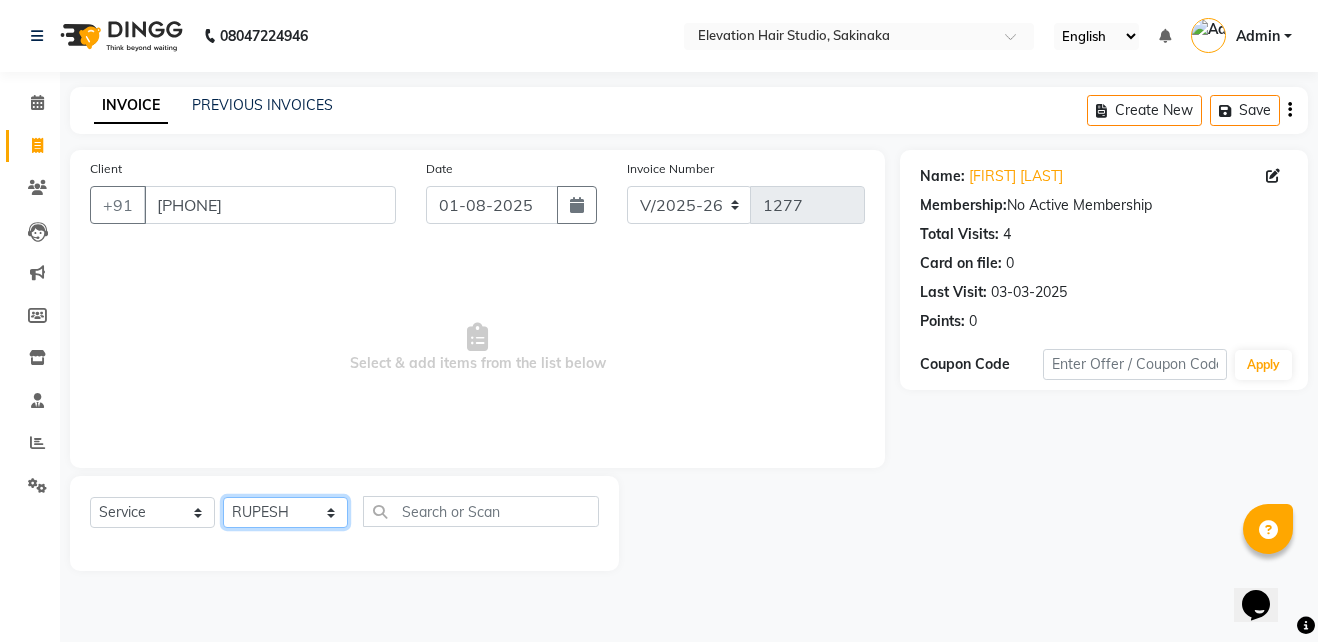 click on "Select Stylist Admin (EHS Thane) [FIRST] [FIRST] [FIRST] [FIRST] [FIRST] [FIRST] [FIRST] [FIRST] [FIRST] [FIRST]" 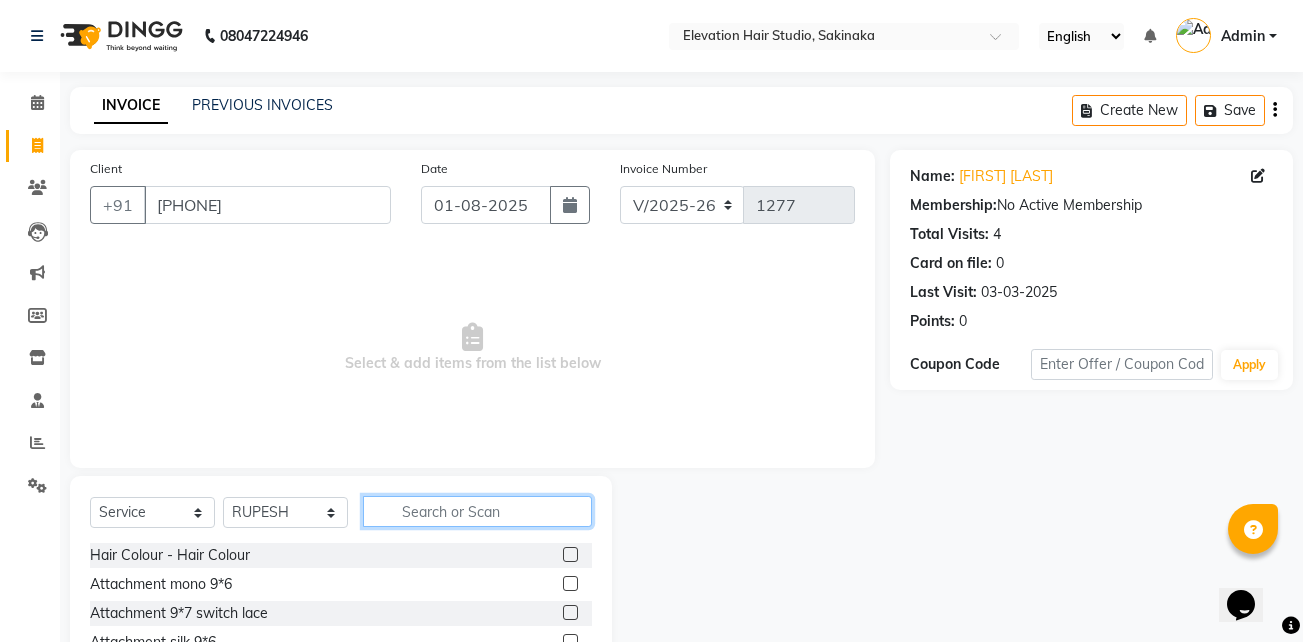 click 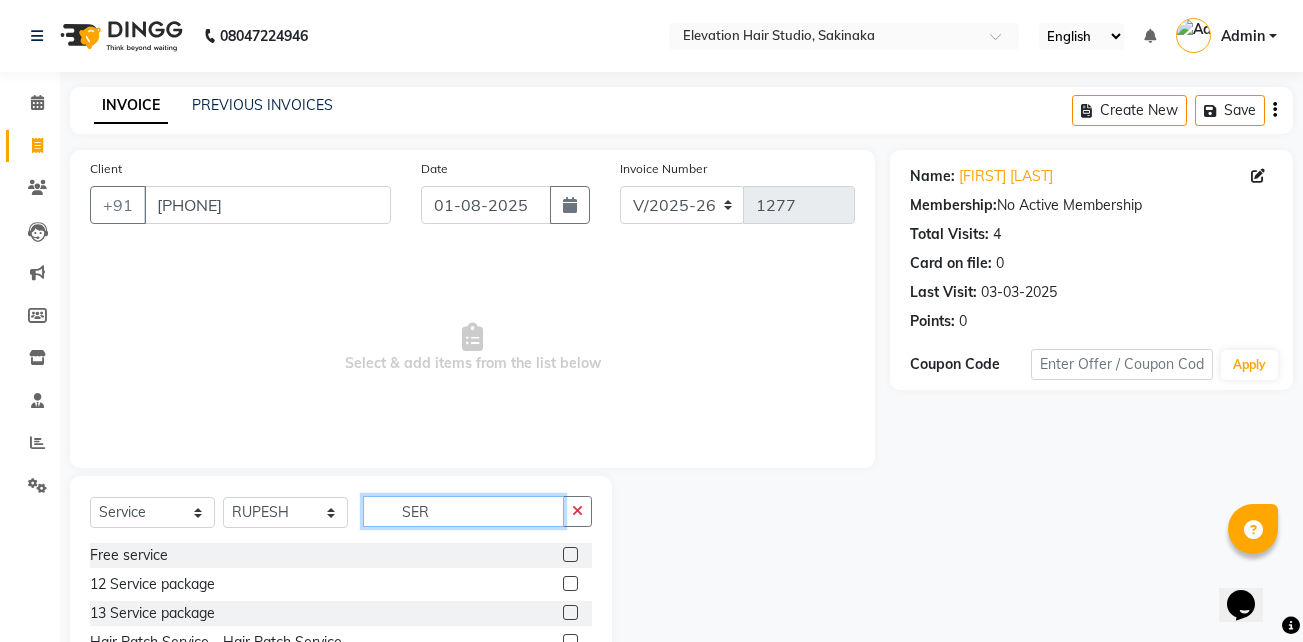 scroll, scrollTop: 104, scrollLeft: 0, axis: vertical 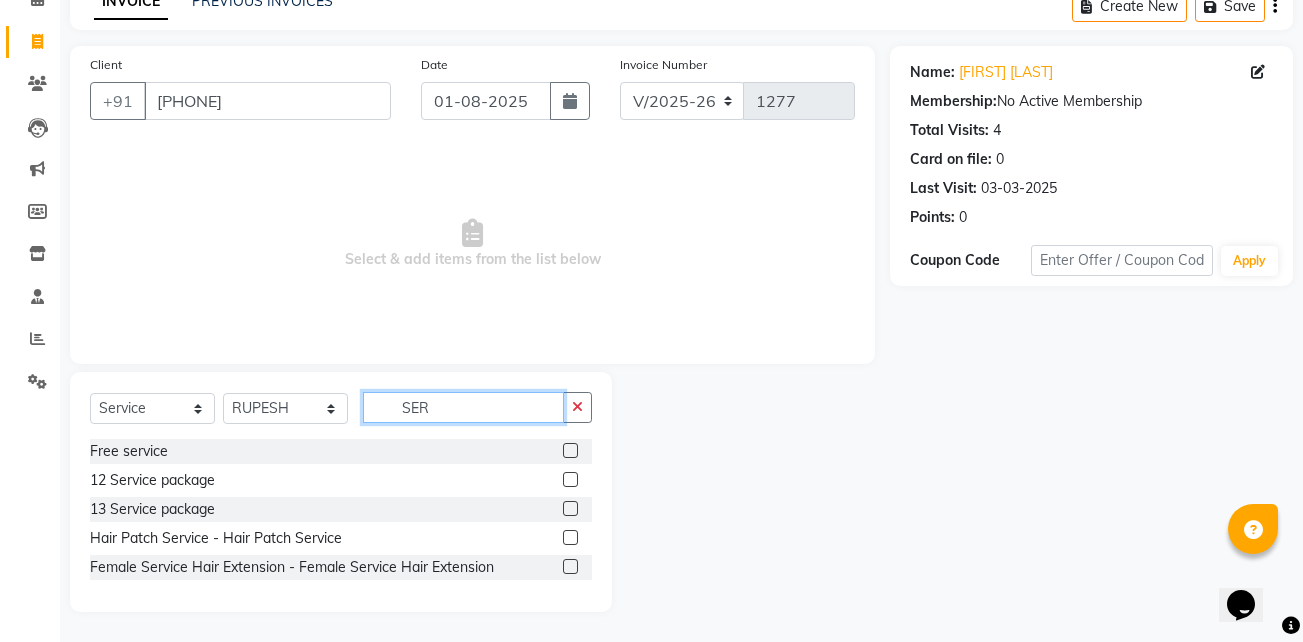 type on "SER" 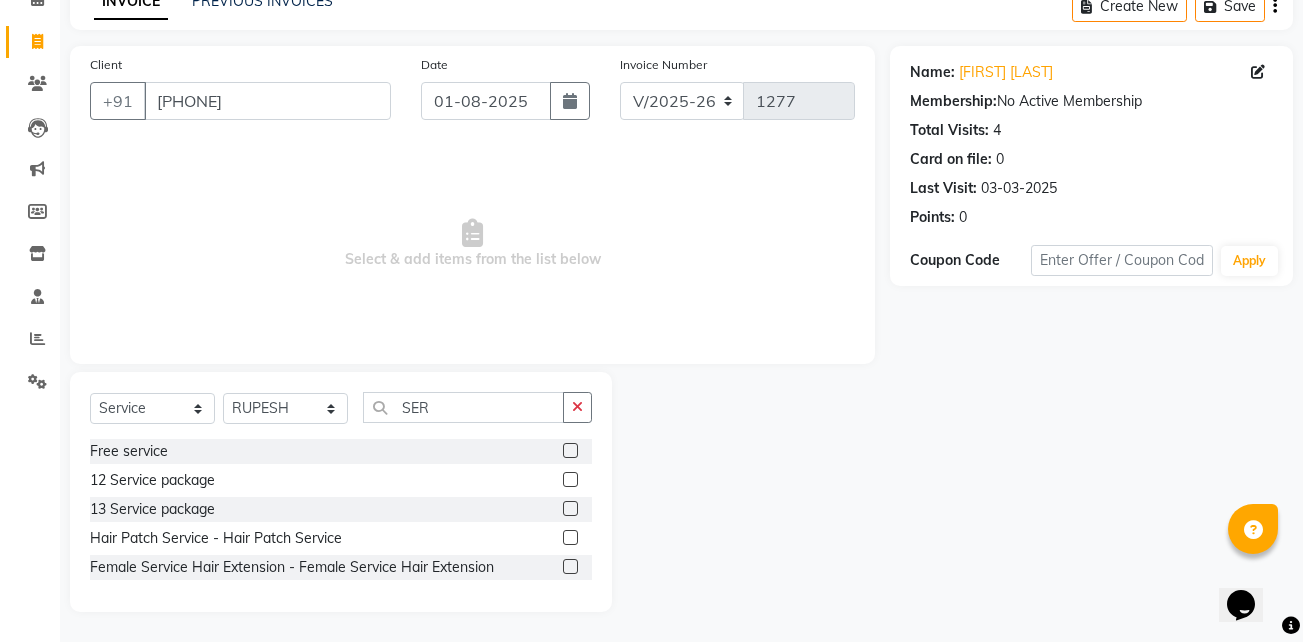 click 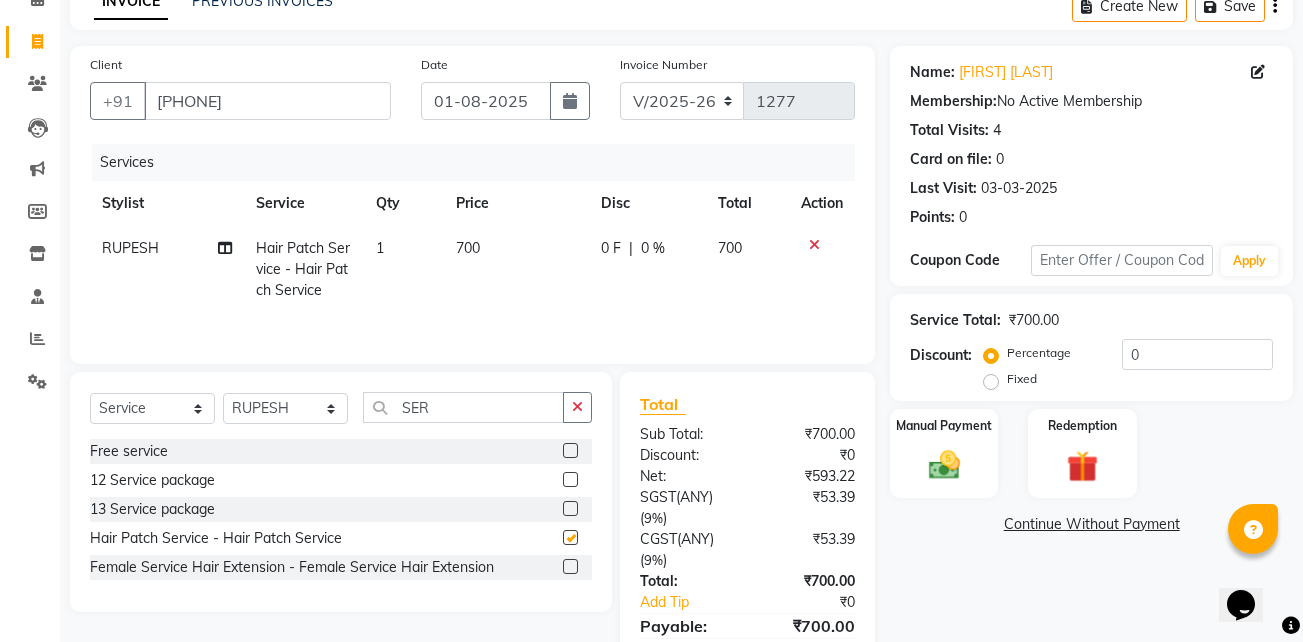 checkbox on "false" 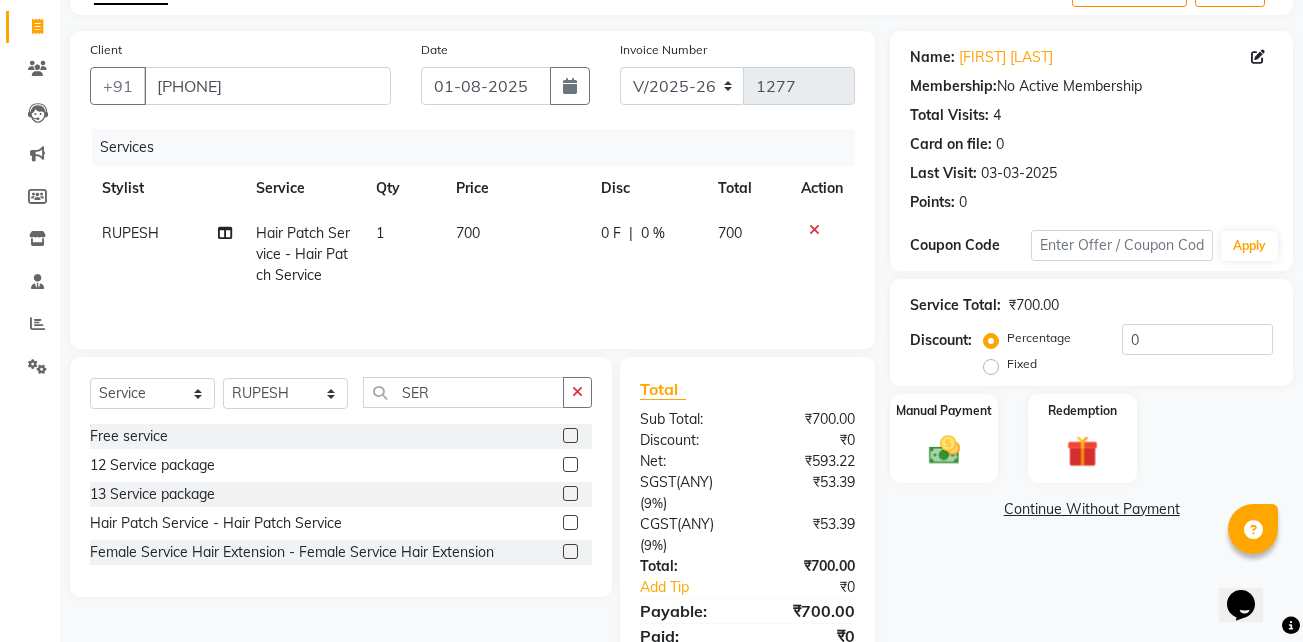 scroll, scrollTop: 0, scrollLeft: 0, axis: both 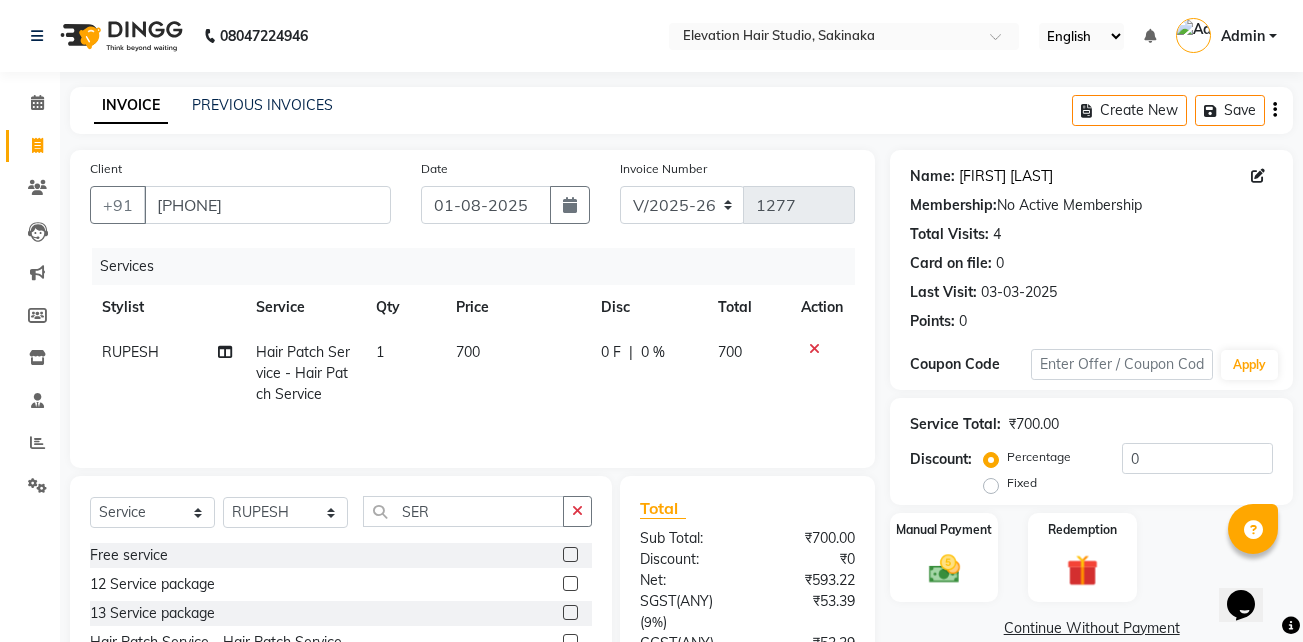 click on "[FIRST] [LAST]" 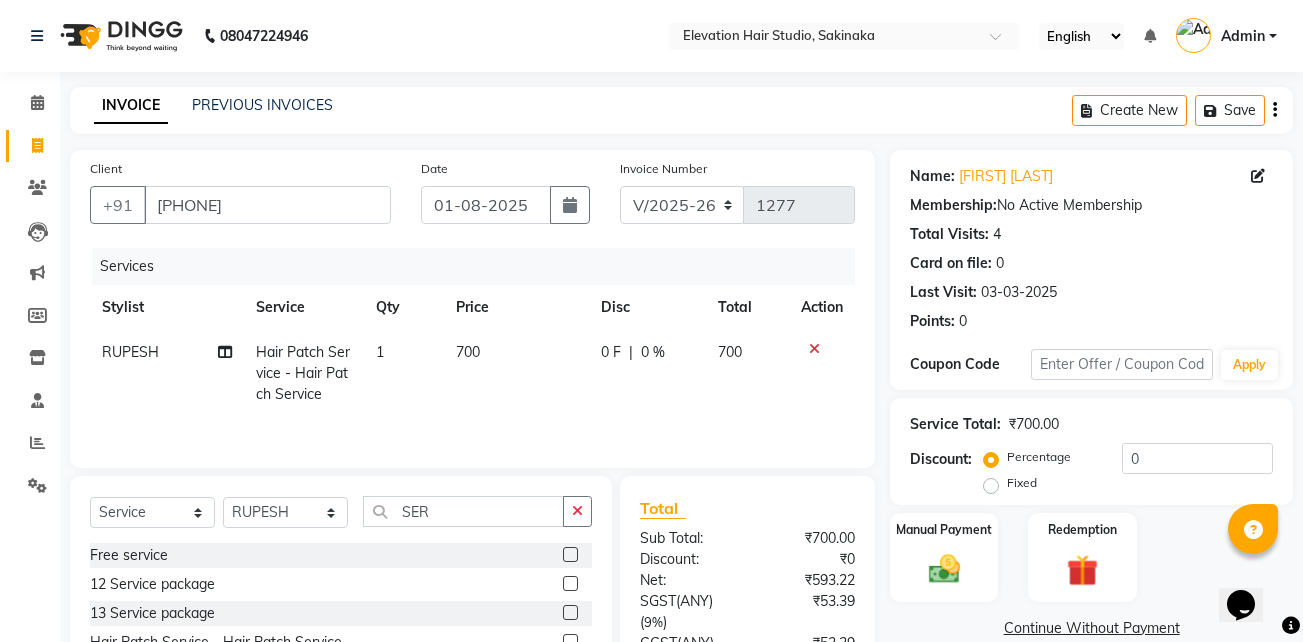 click on "700" 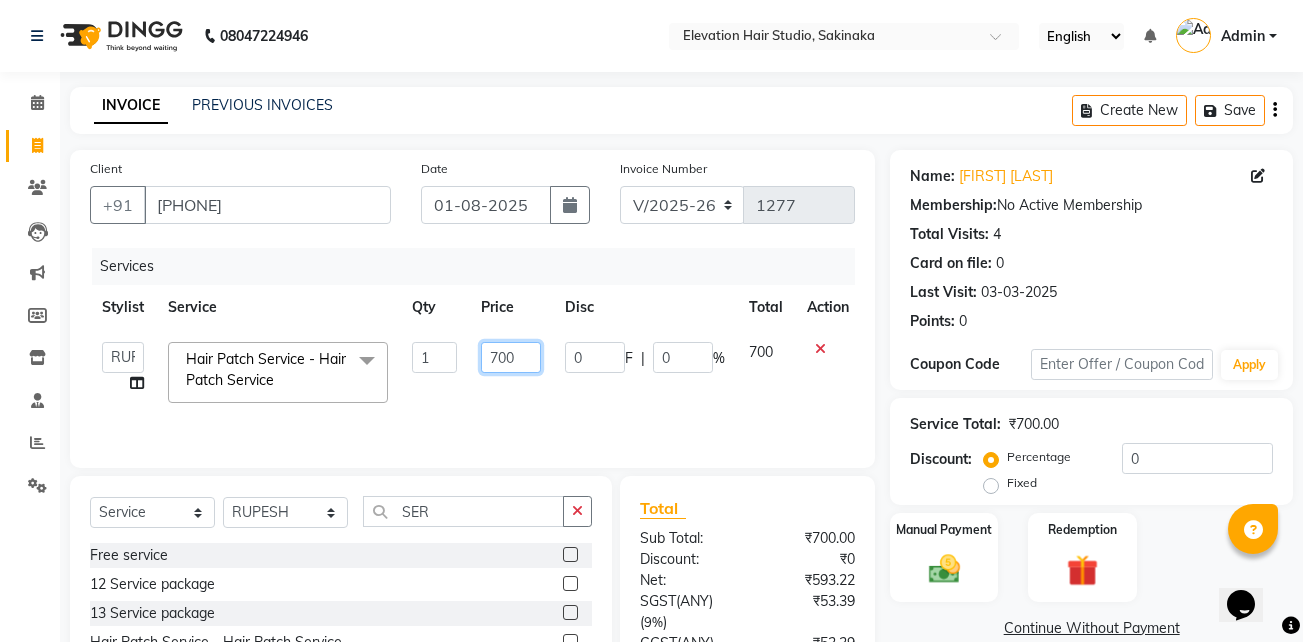 click on "700" 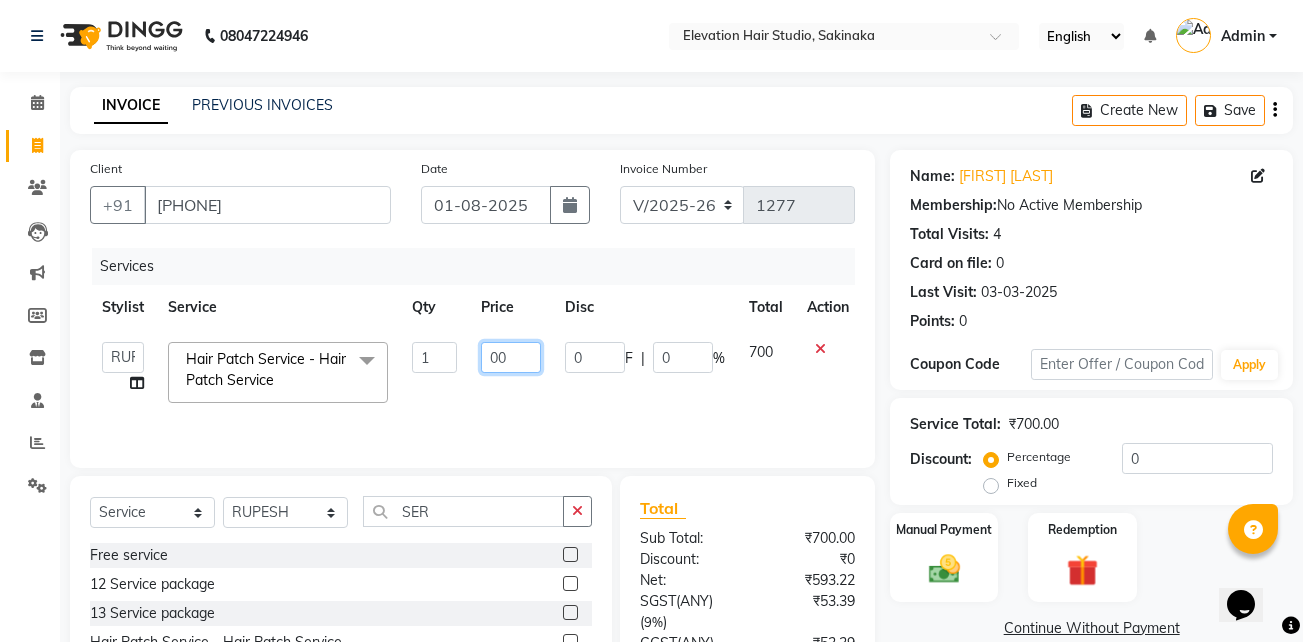 type on "600" 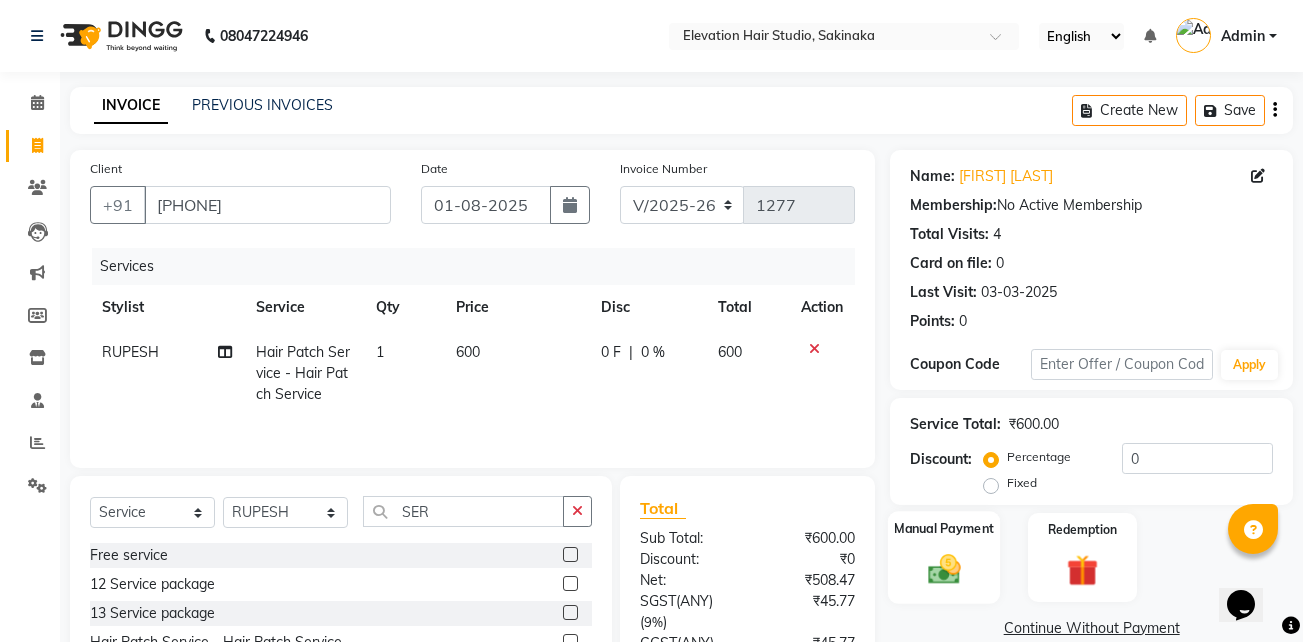 click on "Manual Payment" 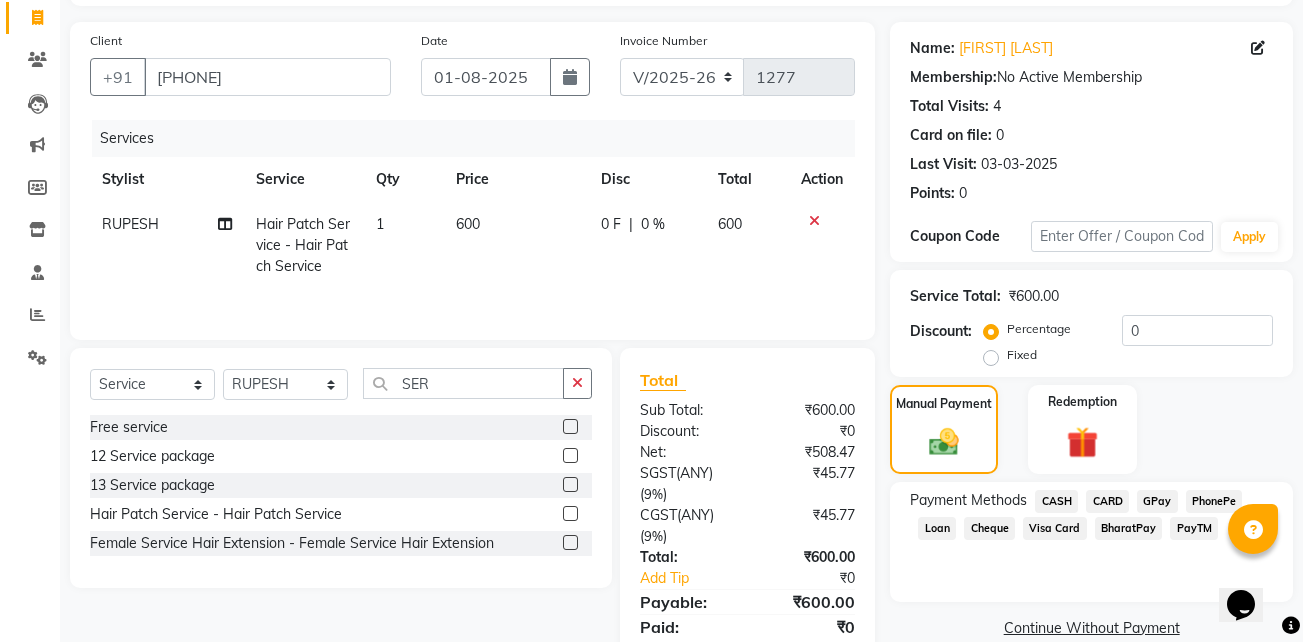 scroll, scrollTop: 129, scrollLeft: 0, axis: vertical 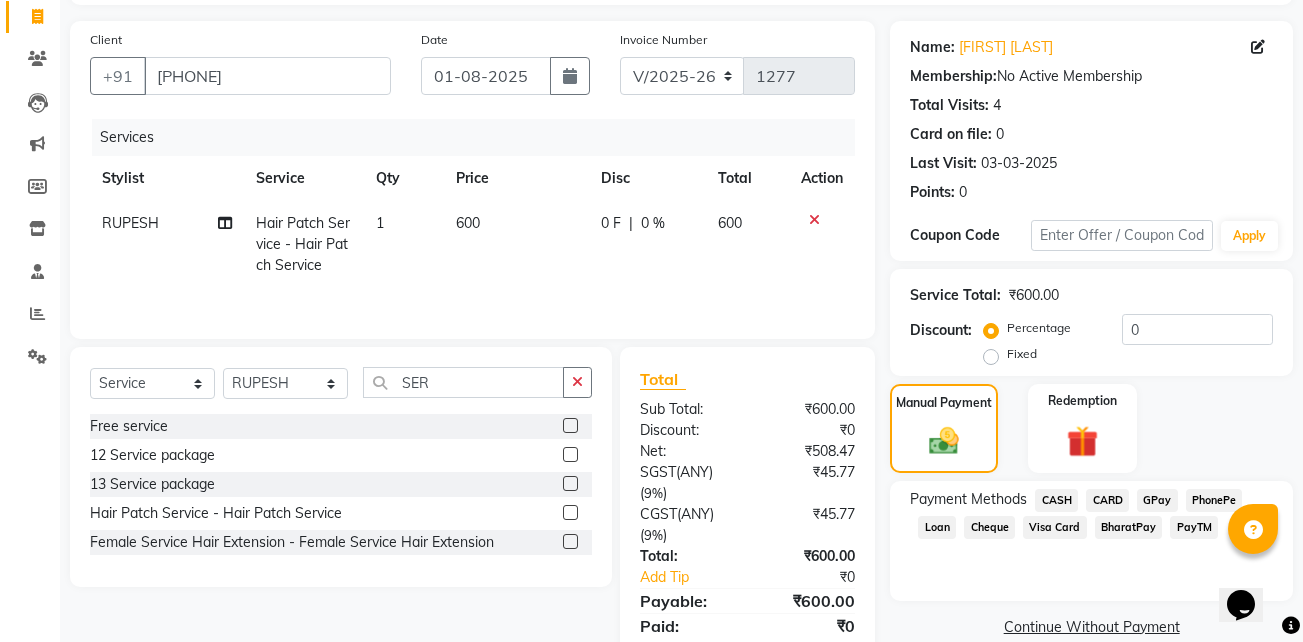 click on "CARD" 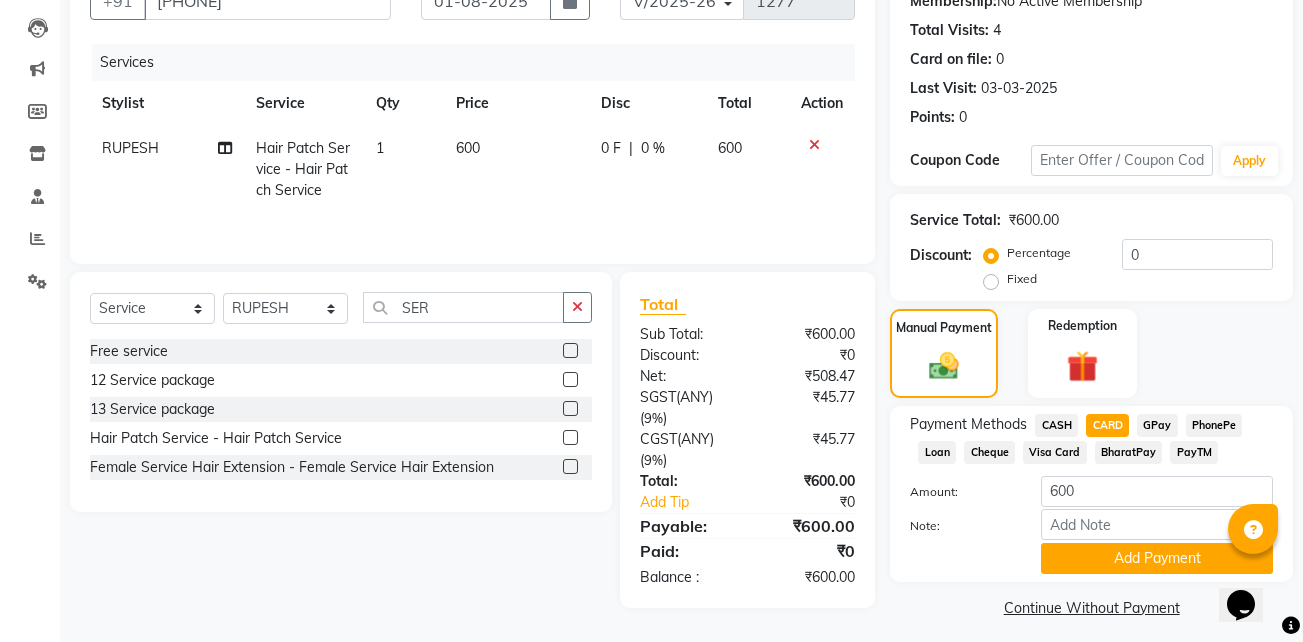 scroll, scrollTop: 205, scrollLeft: 0, axis: vertical 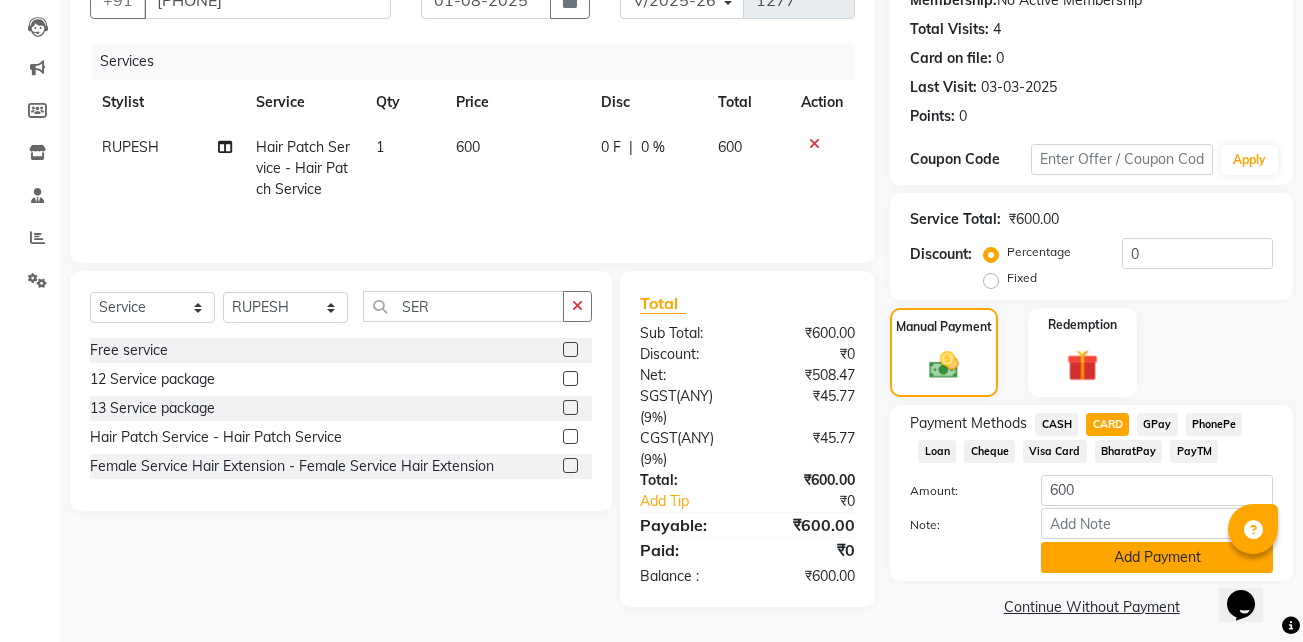 click on "Add Payment" 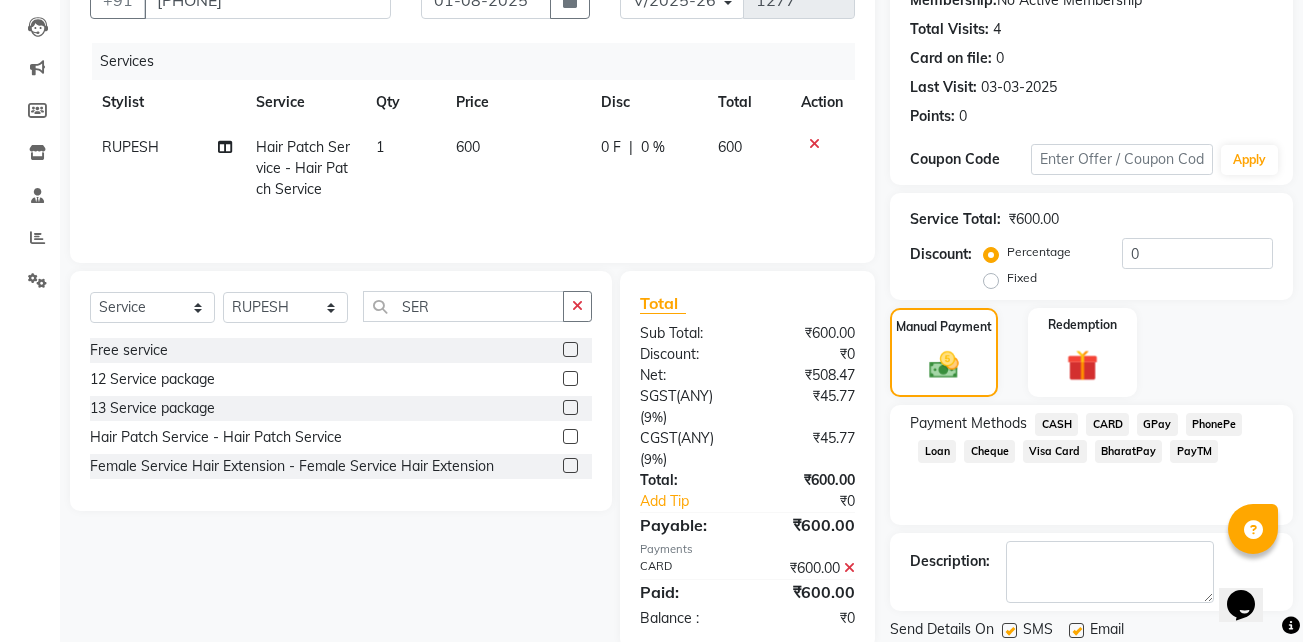 scroll, scrollTop: 272, scrollLeft: 0, axis: vertical 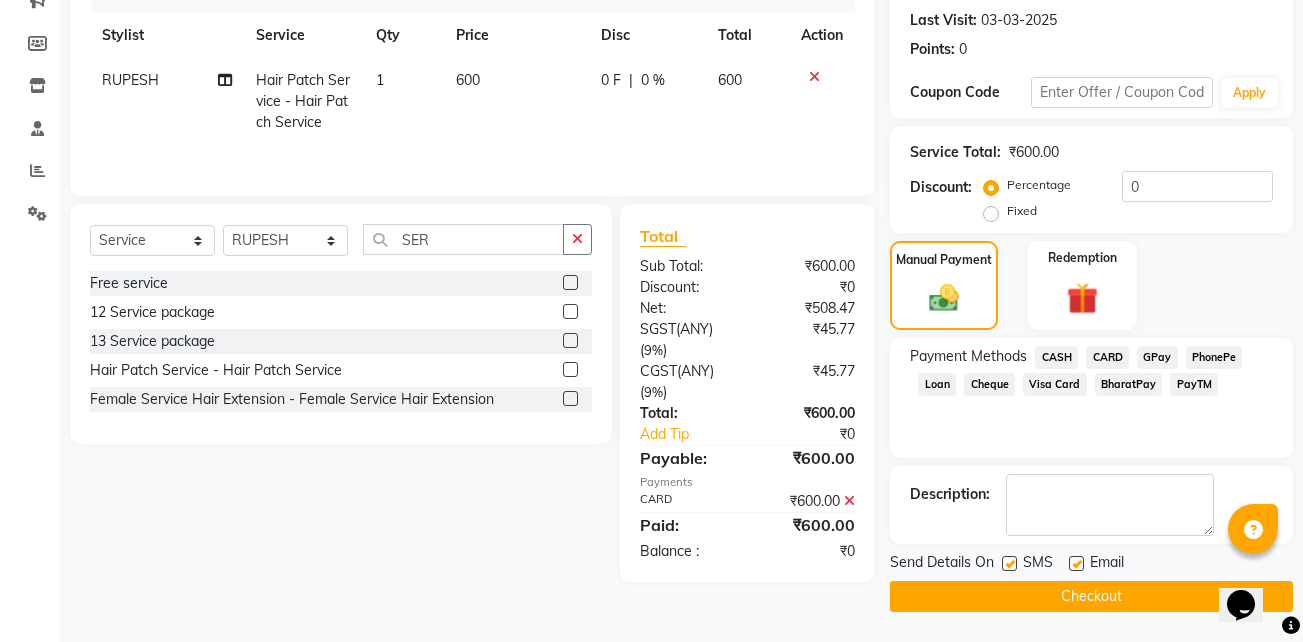 click 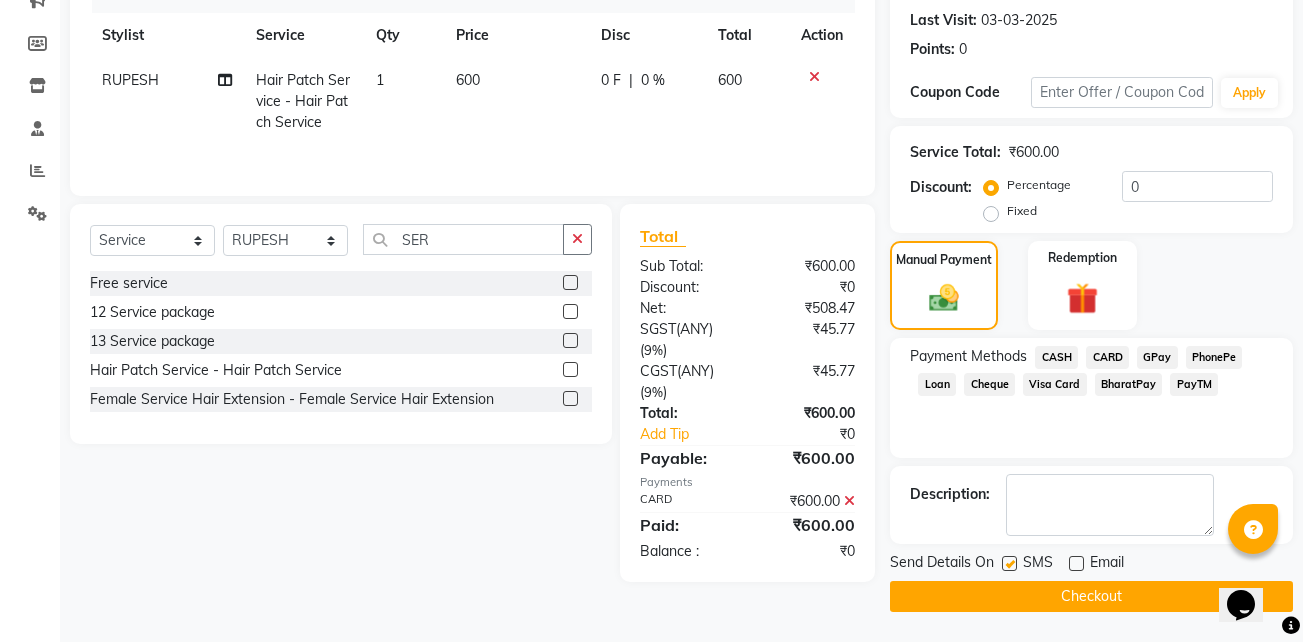 click 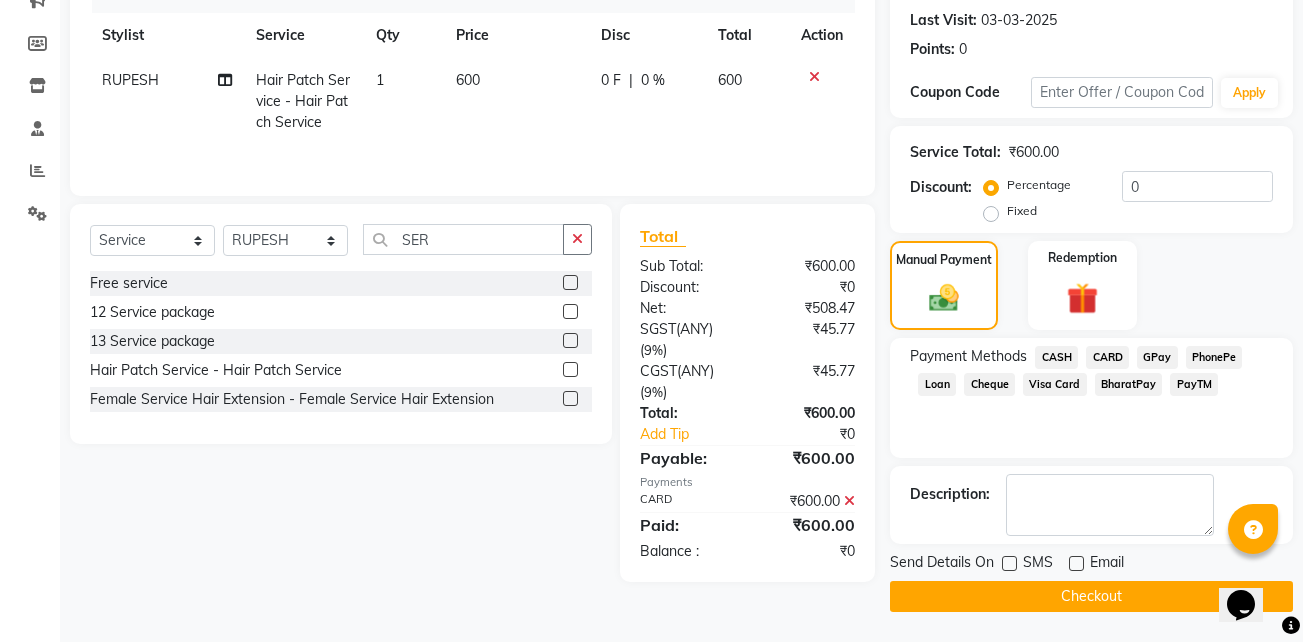 click on "Checkout" 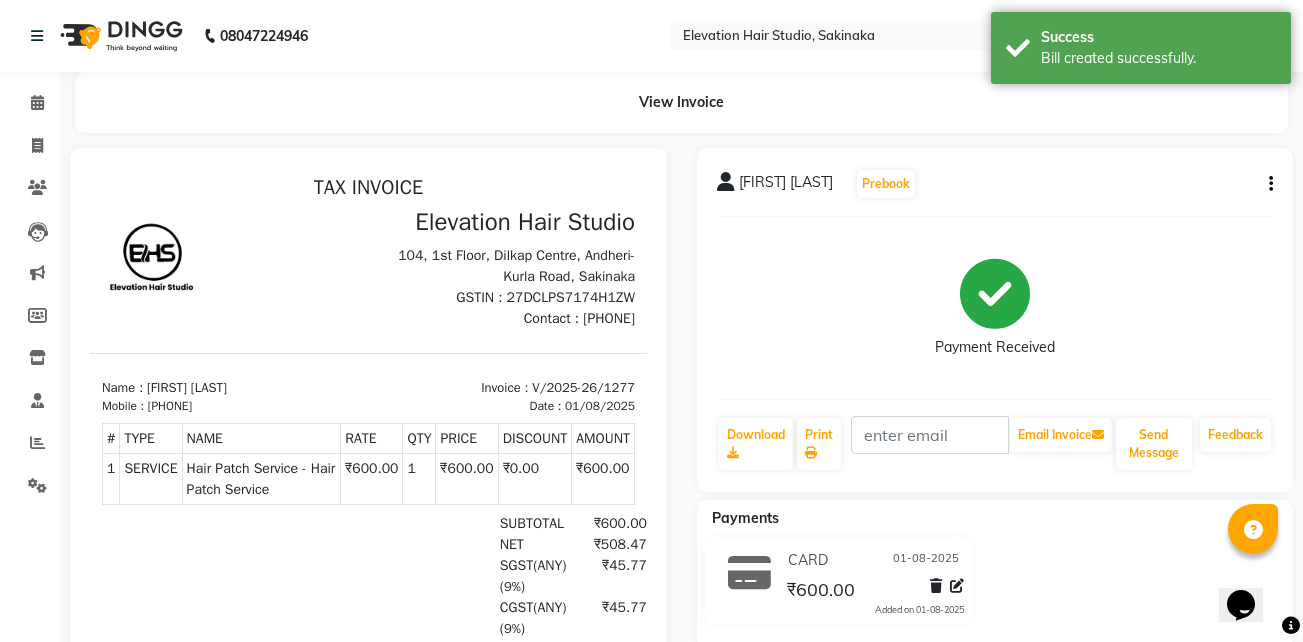 scroll, scrollTop: 0, scrollLeft: 0, axis: both 